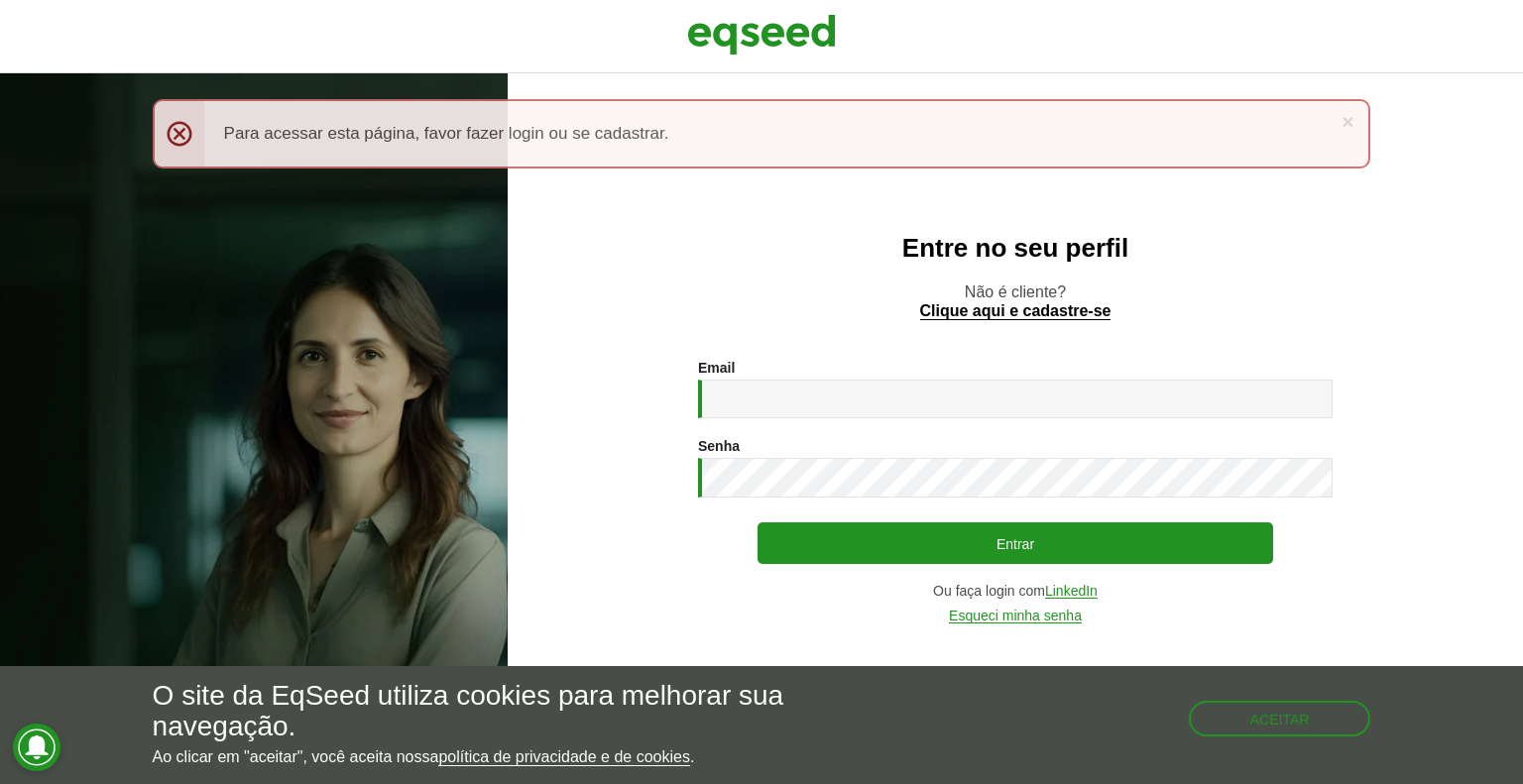 scroll, scrollTop: 0, scrollLeft: 0, axis: both 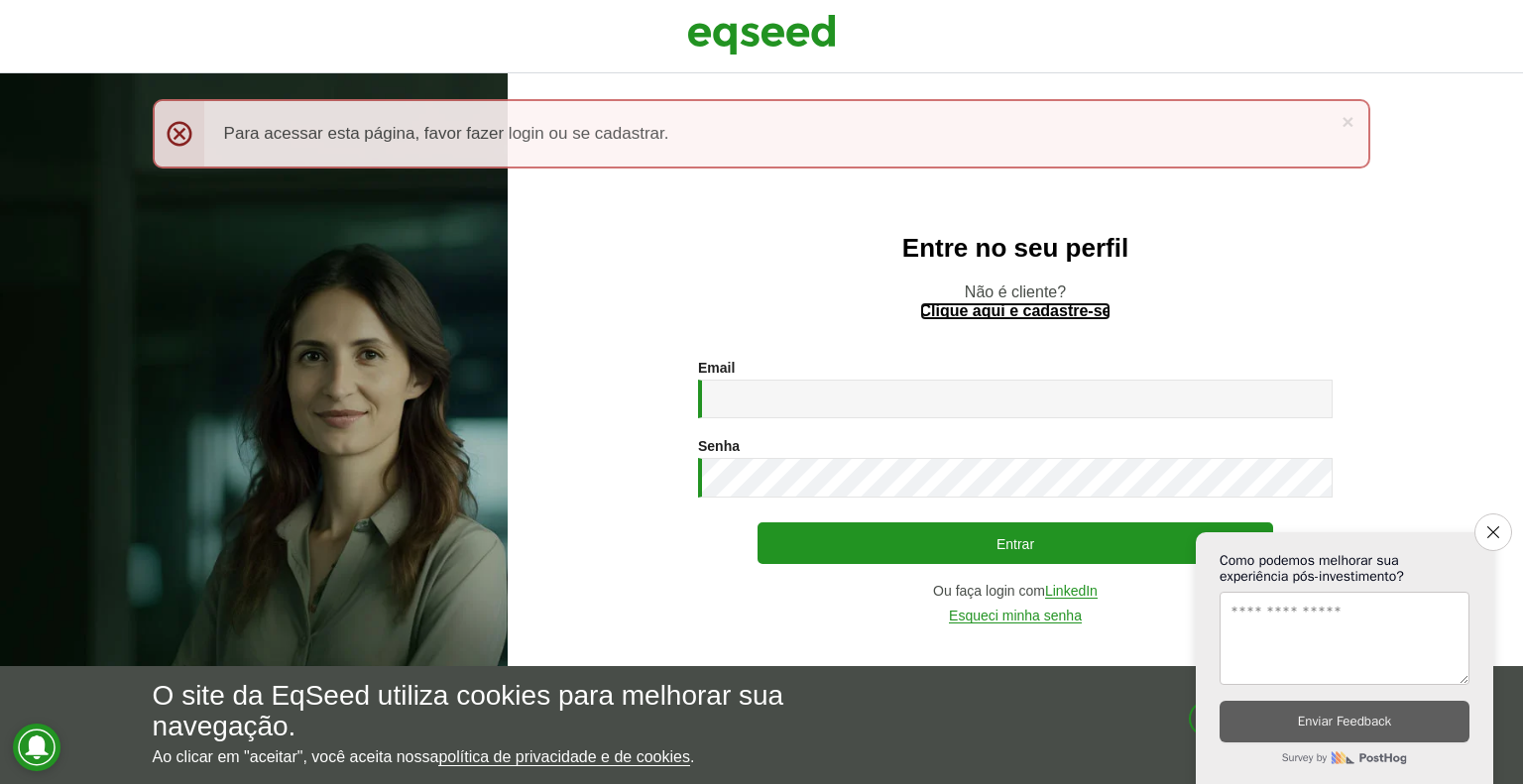click on "Clique aqui e cadastre-se" at bounding box center (1015, 311) 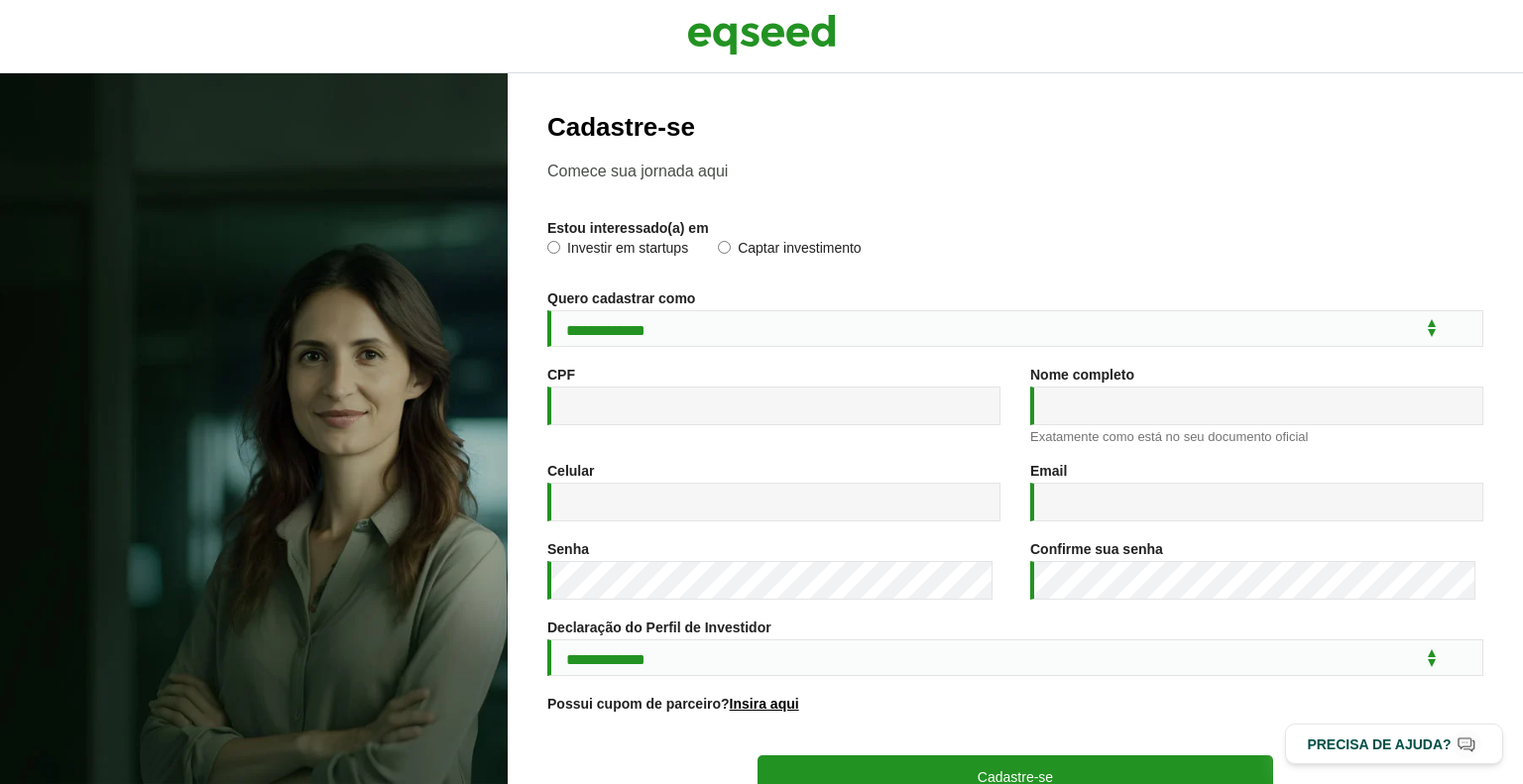 scroll, scrollTop: 0, scrollLeft: 0, axis: both 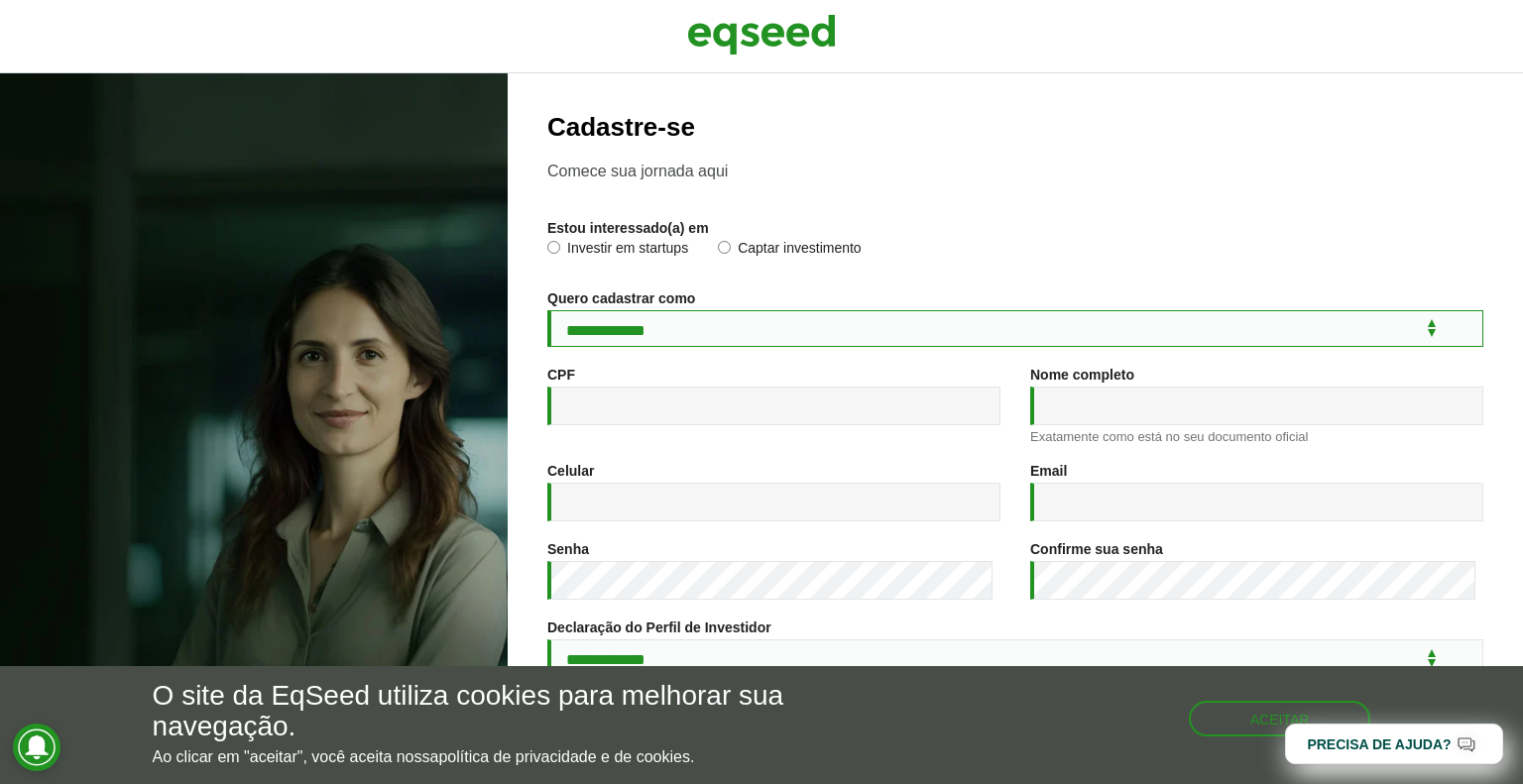 click on "**********" at bounding box center (1015, 328) 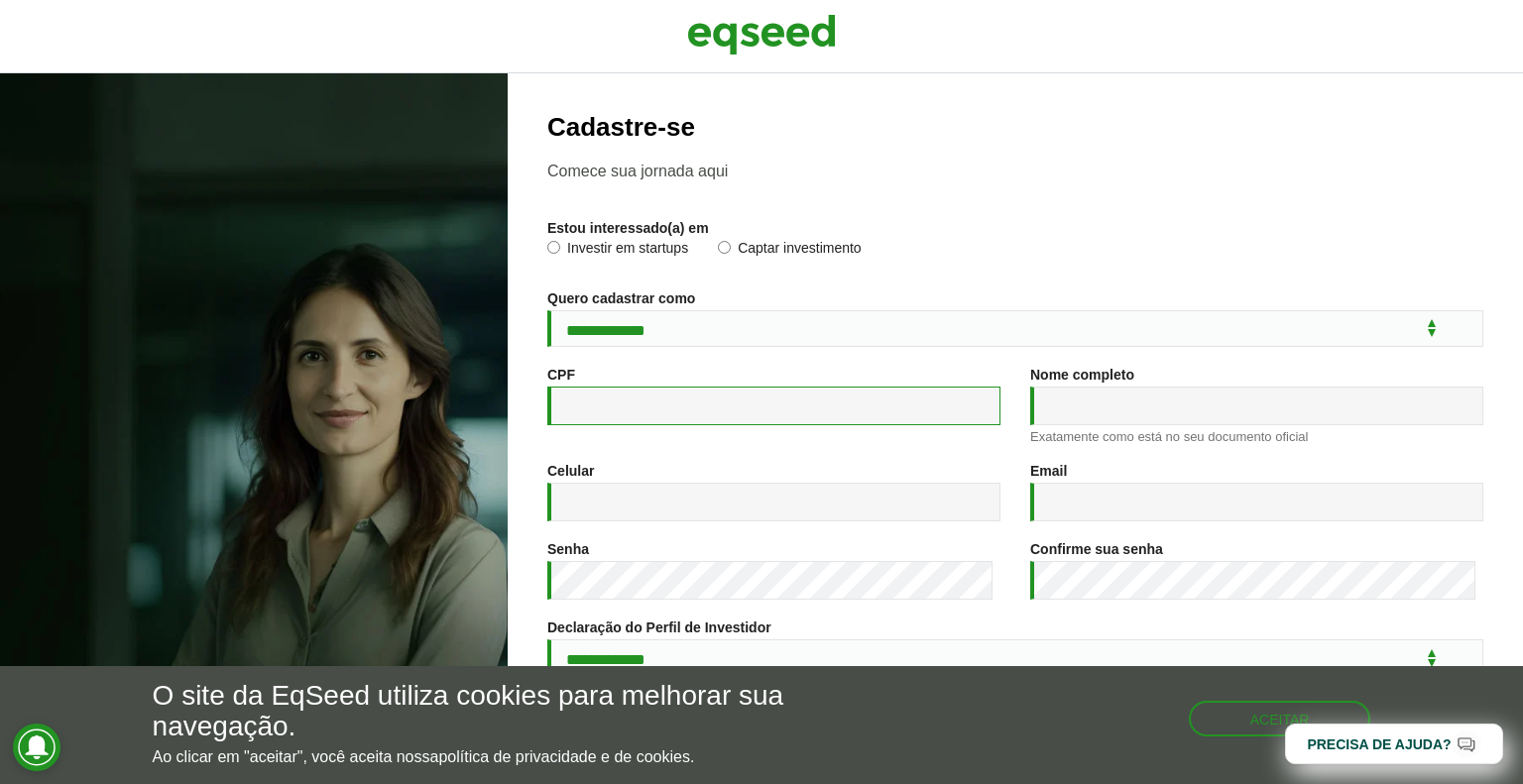 click on "CPF  *" at bounding box center (773, 405) 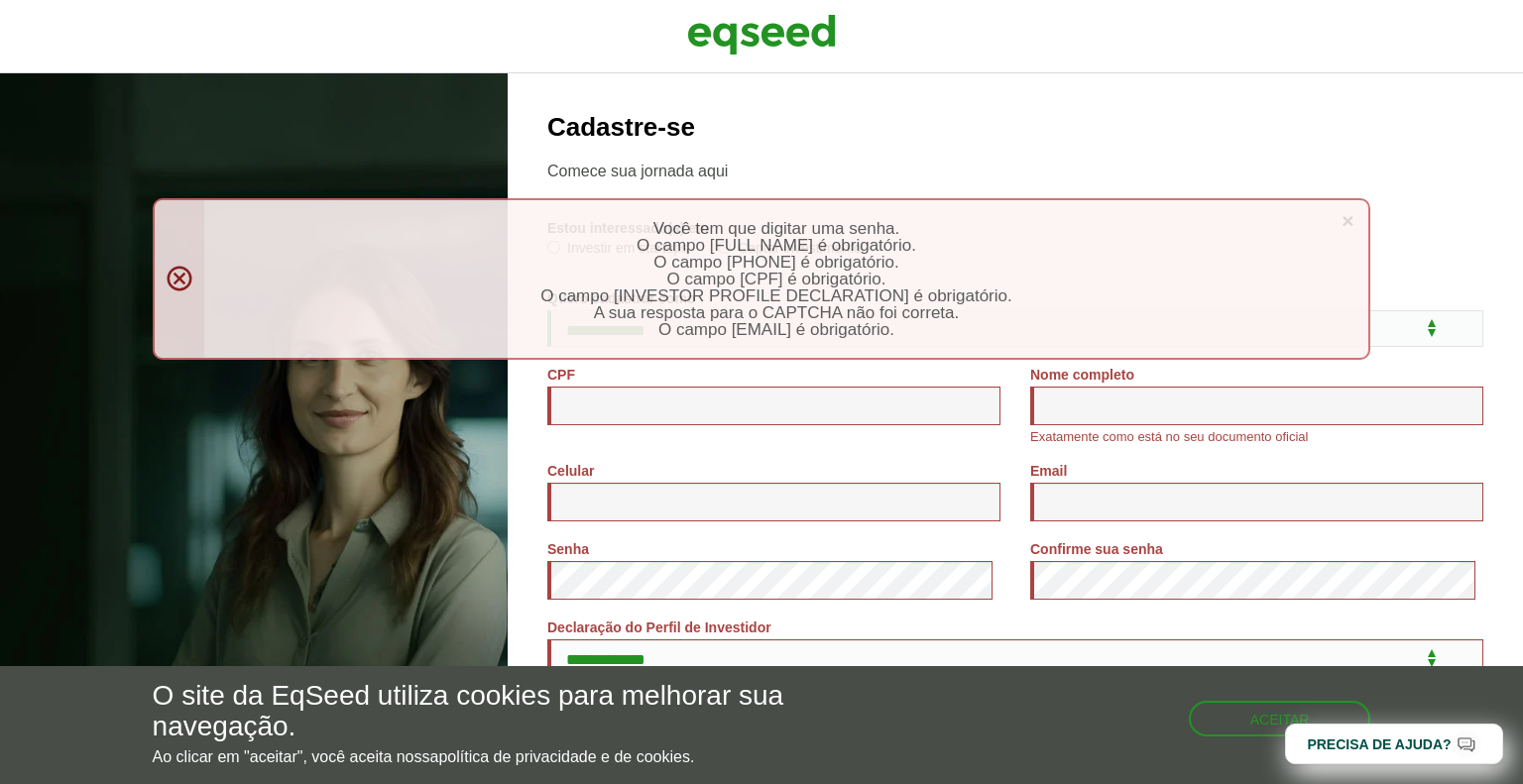 scroll, scrollTop: 0, scrollLeft: 0, axis: both 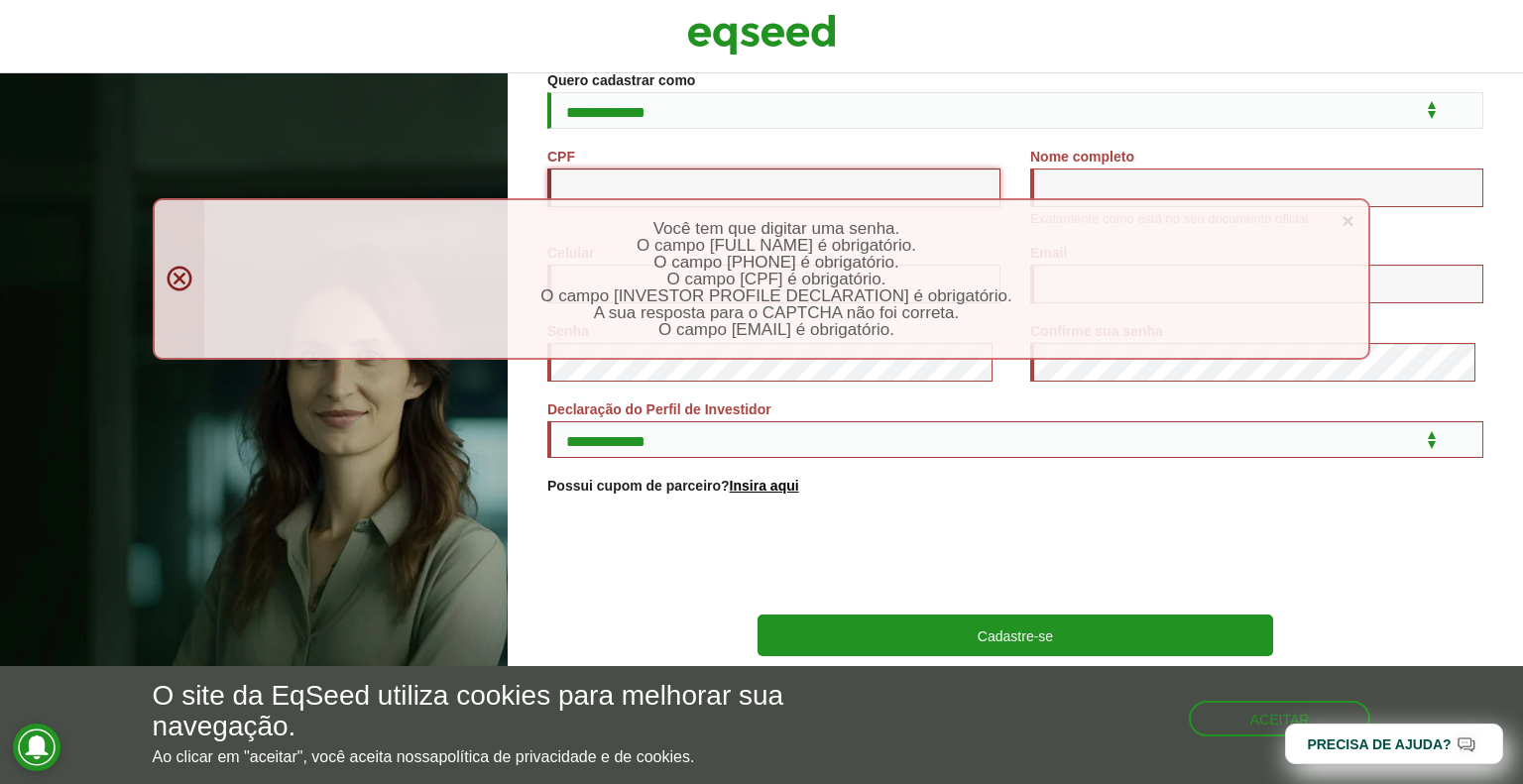 click on "CPF  *" at bounding box center (773, 187) 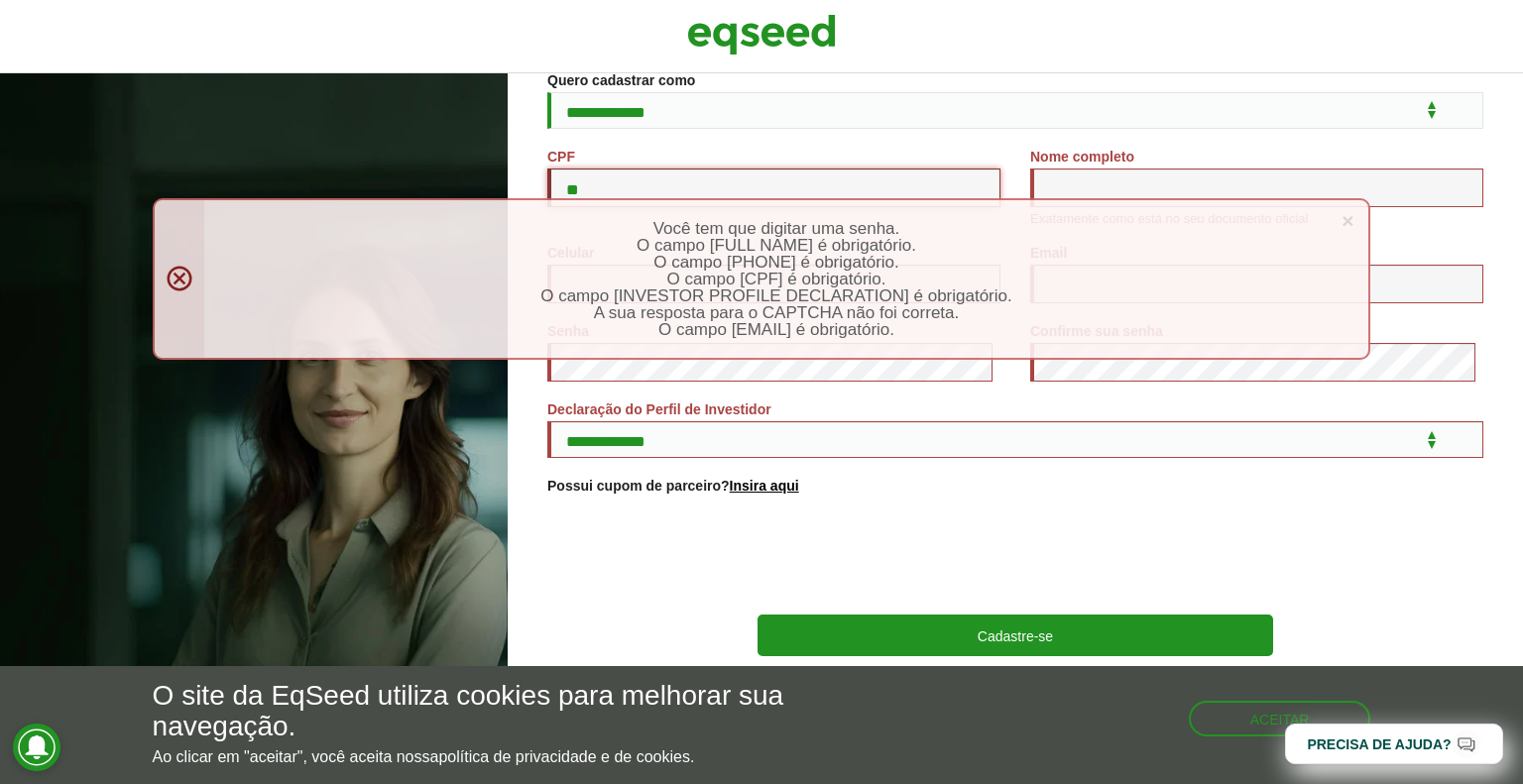 type on "**" 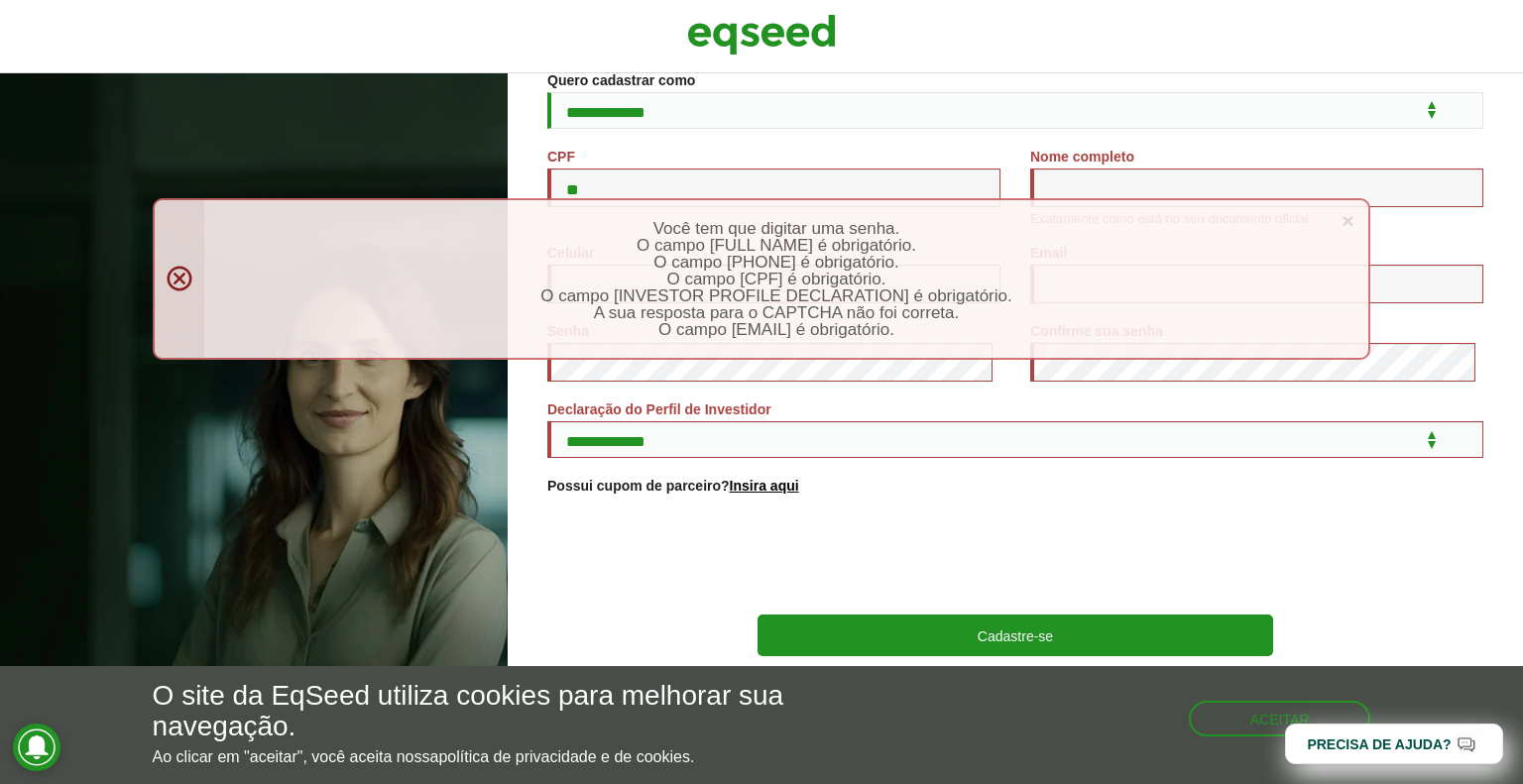click on "×
Menssagem de erro
Você tem que digitar uma senha.
O campo Nome completo é obrigatório.
O campo Celular é obrigatório.
O campo CPF é obrigatório.
O campo Declaração do Perfil de Investidor é obrigatório.
A sua resposta para o CAPTCHA não foi correta.
O campo Email é obrigatório." at bounding box center (762, 279) 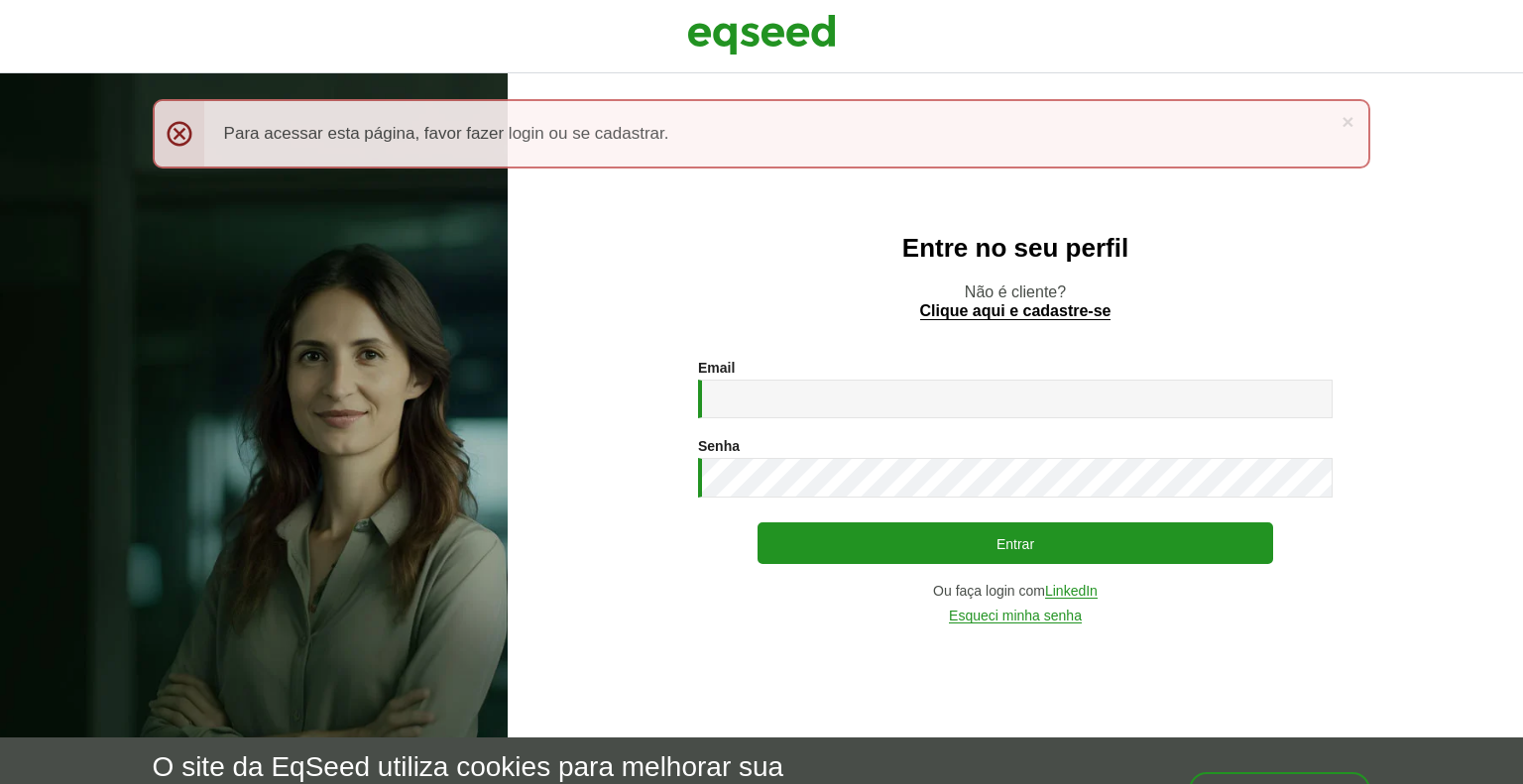scroll, scrollTop: 0, scrollLeft: 0, axis: both 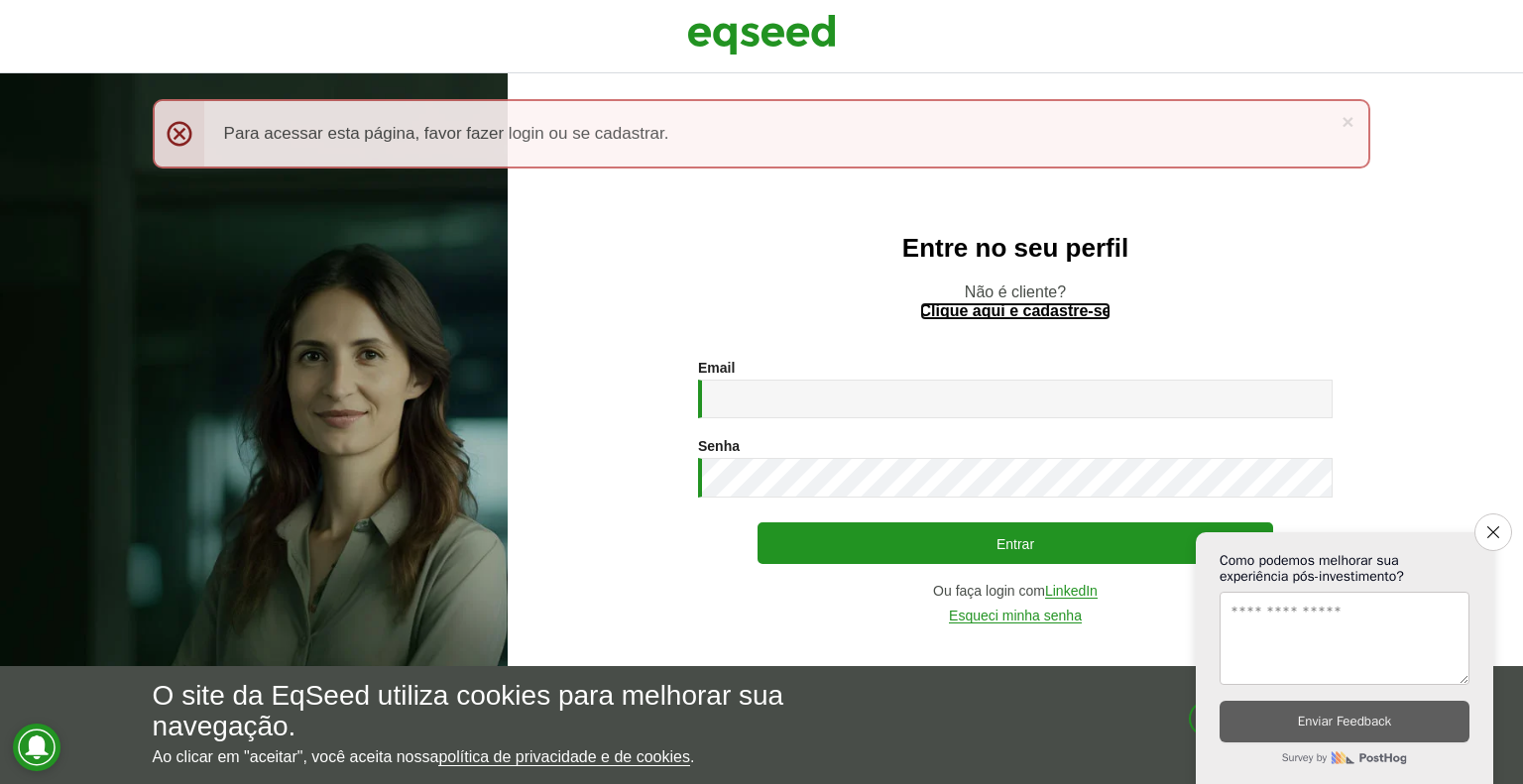 click on "Clique aqui e cadastre-se" at bounding box center (1015, 311) 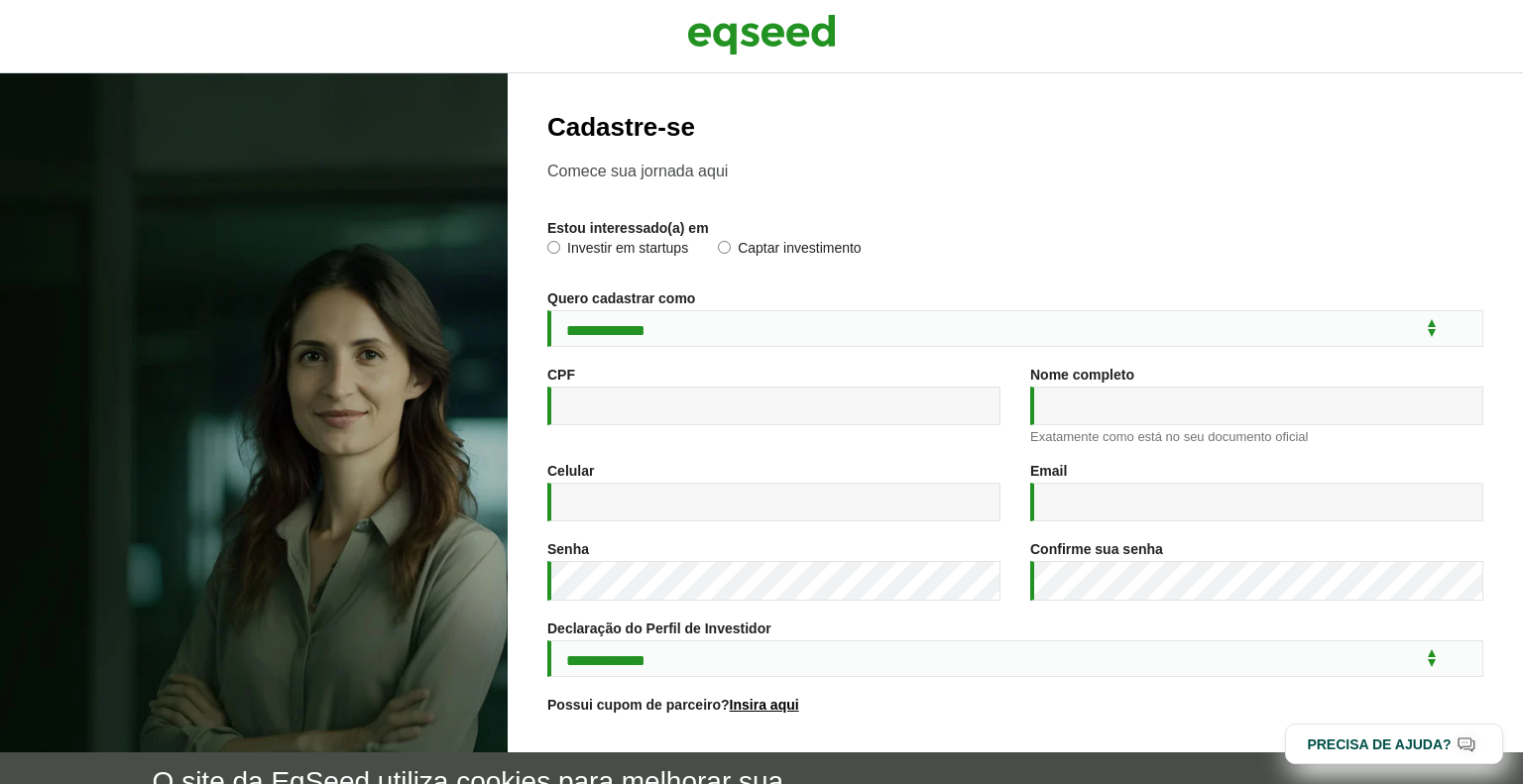 scroll, scrollTop: 0, scrollLeft: 0, axis: both 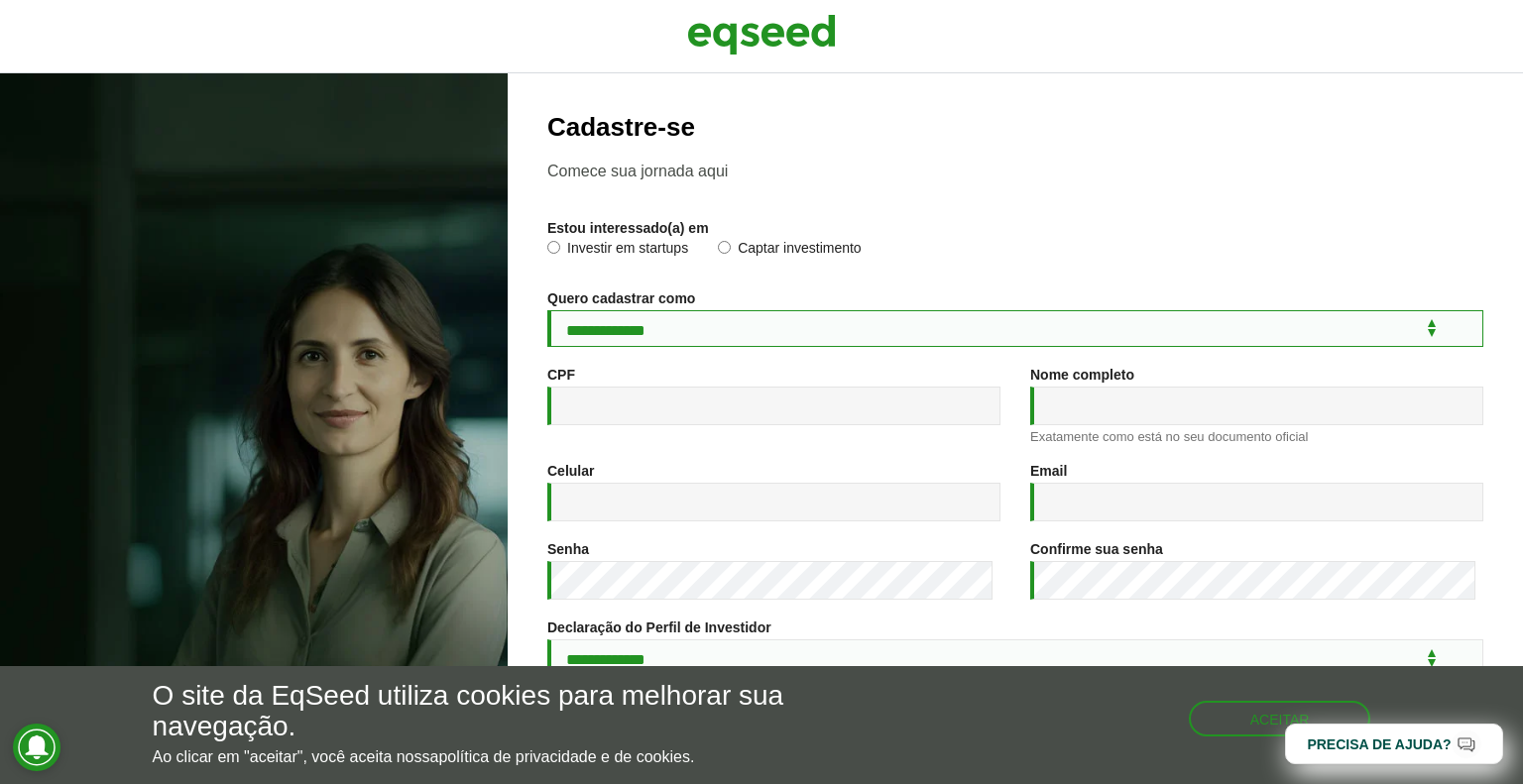 click on "**********" at bounding box center [1015, 328] 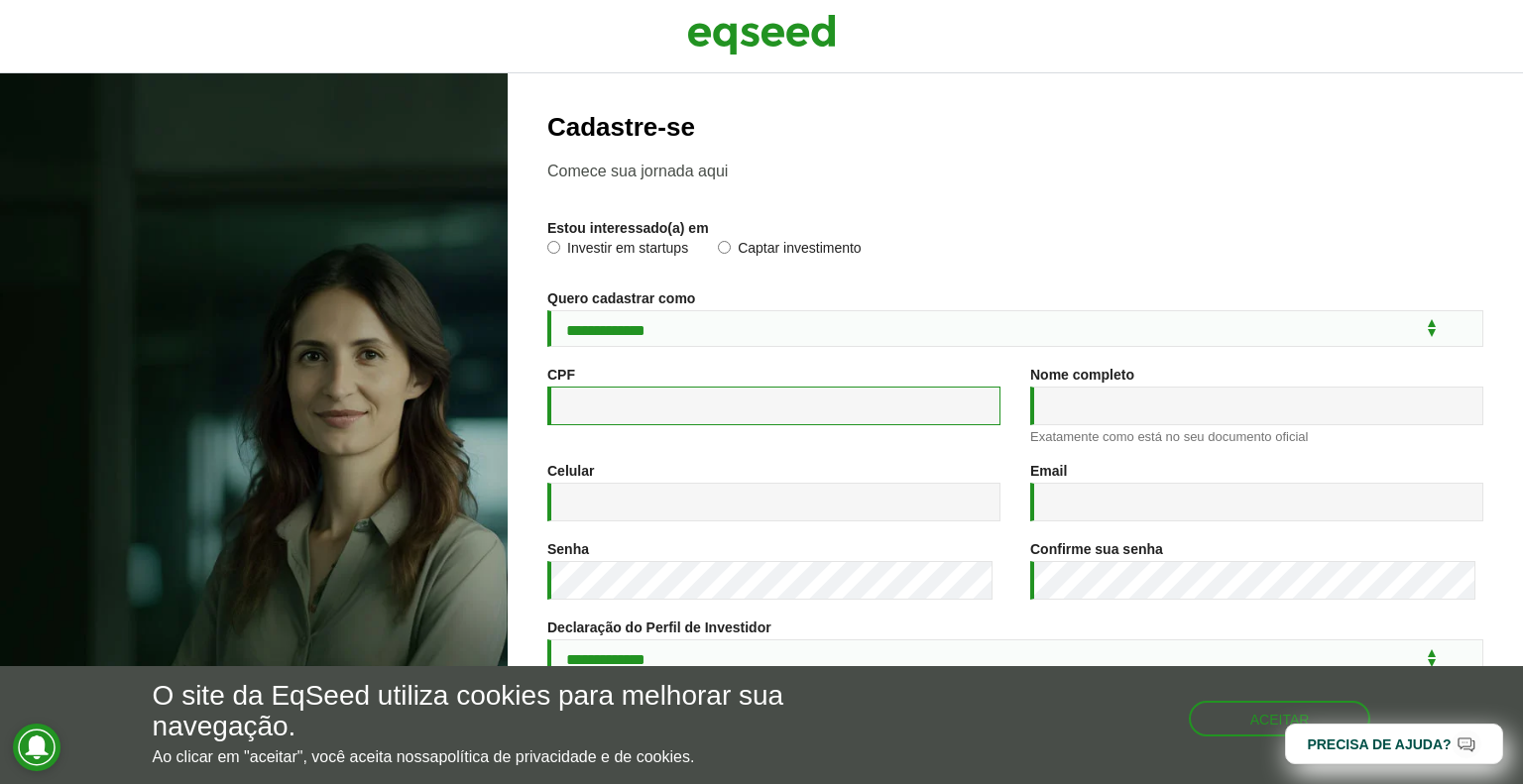 click on "CPF  *" at bounding box center [773, 405] 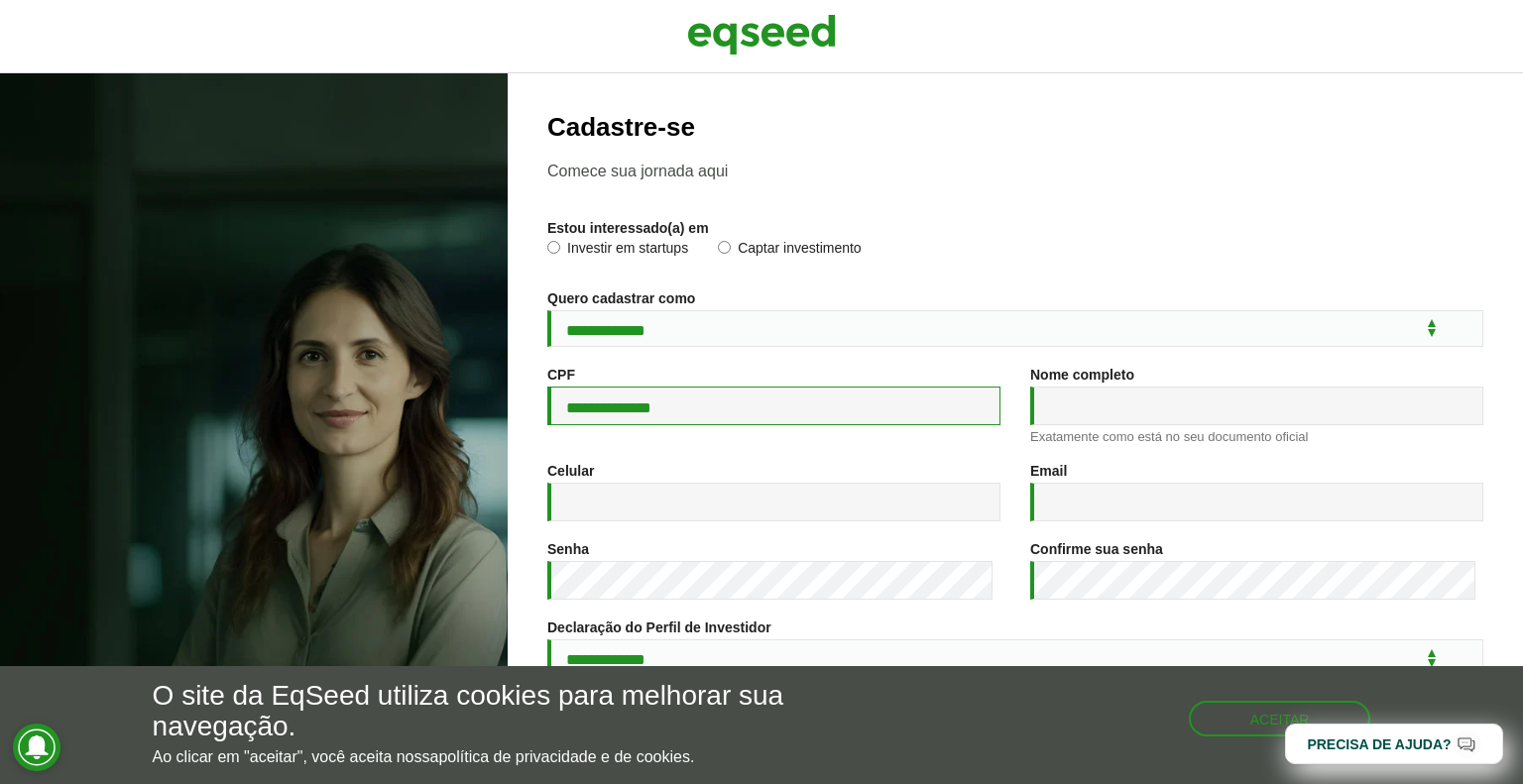 type on "**********" 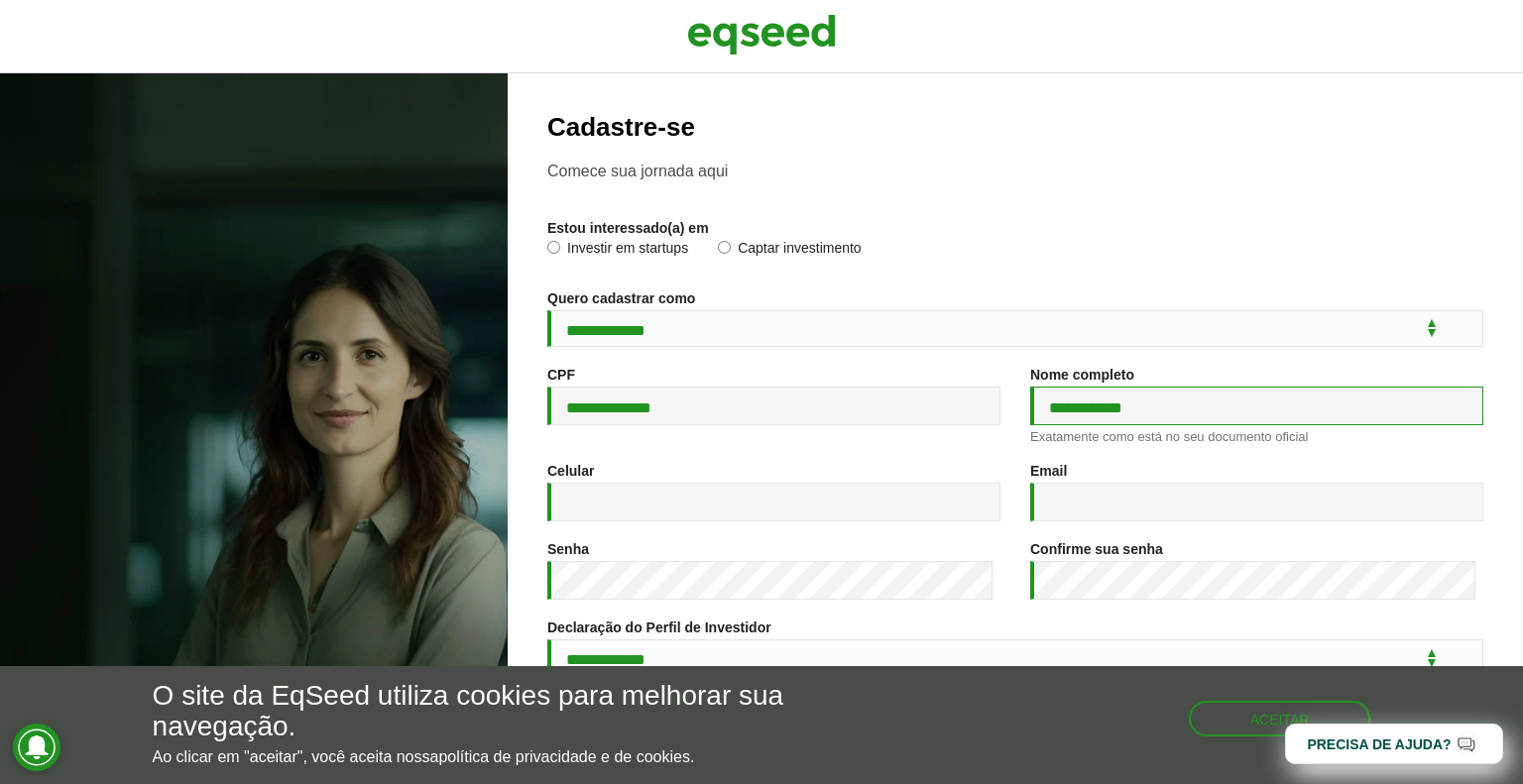 type on "**********" 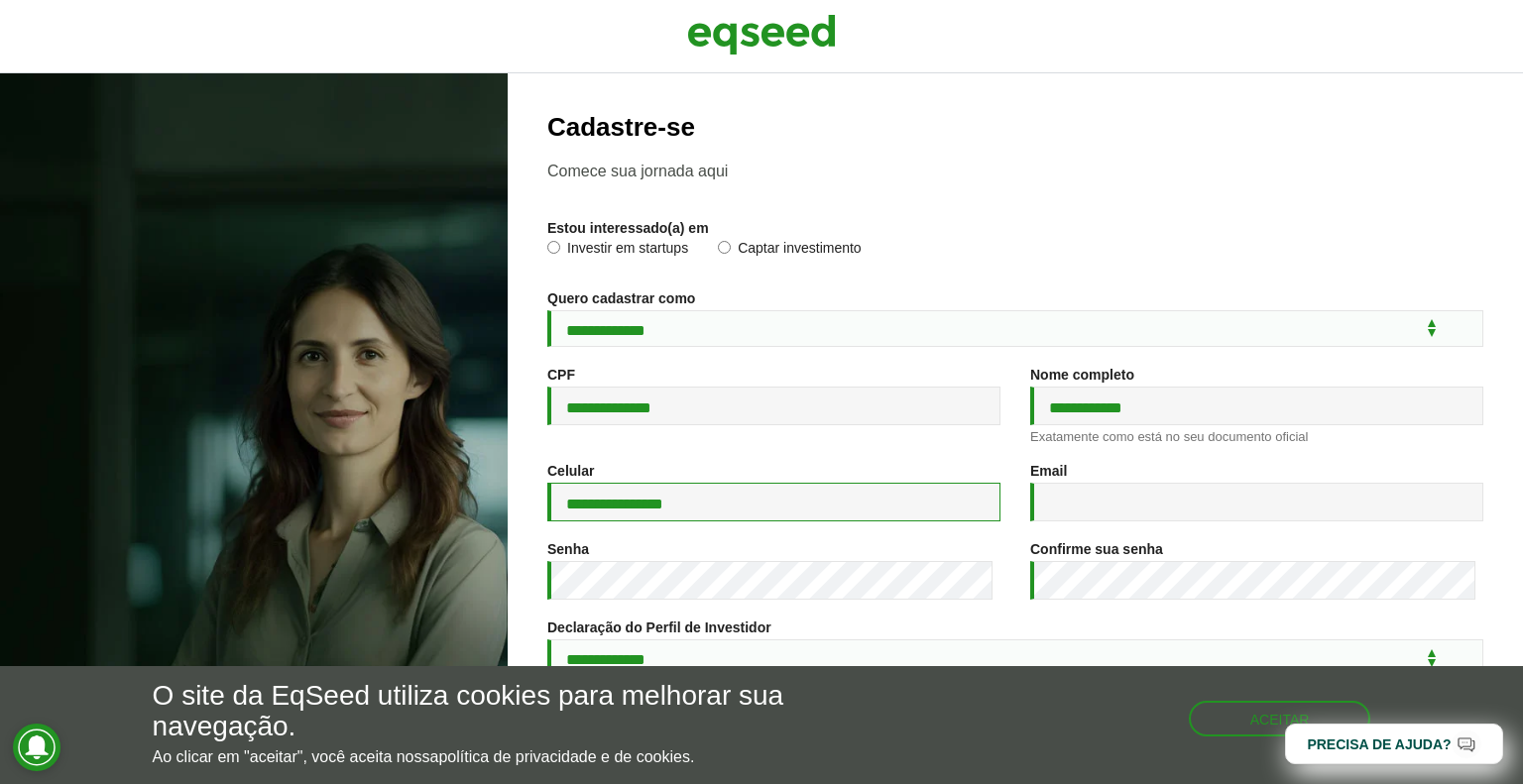 type on "**********" 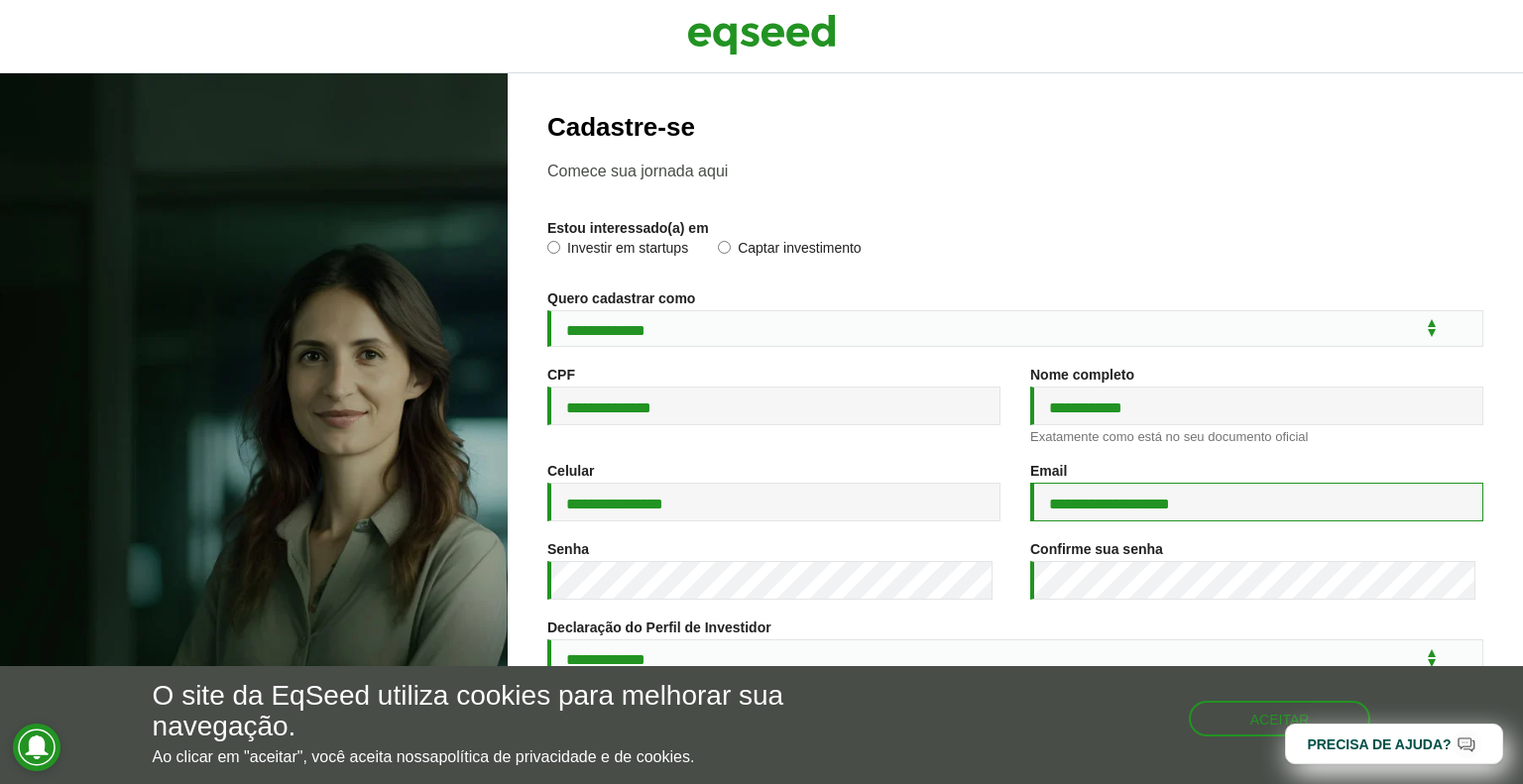 type on "**********" 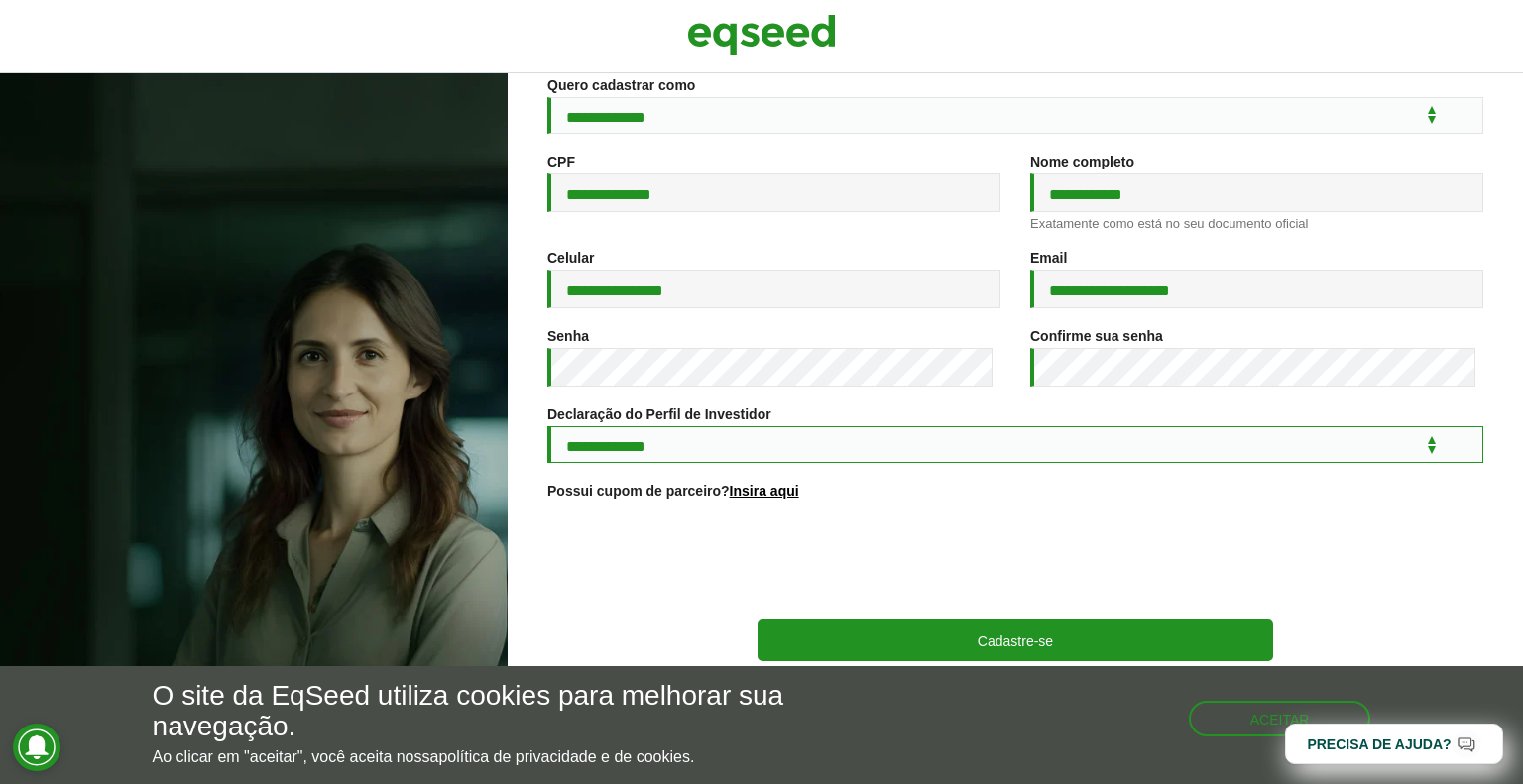 scroll, scrollTop: 214, scrollLeft: 0, axis: vertical 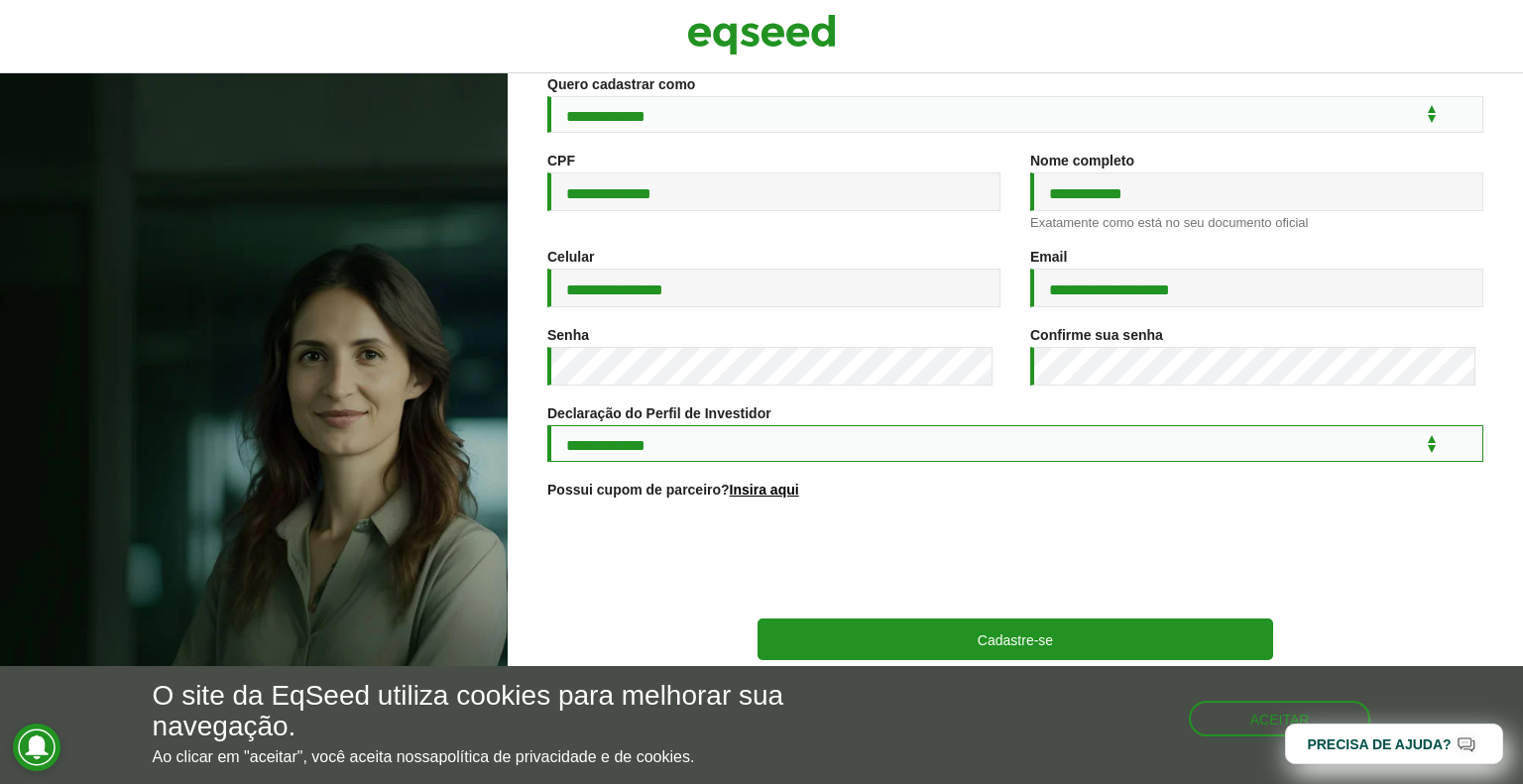 click on "**********" at bounding box center [1015, 443] 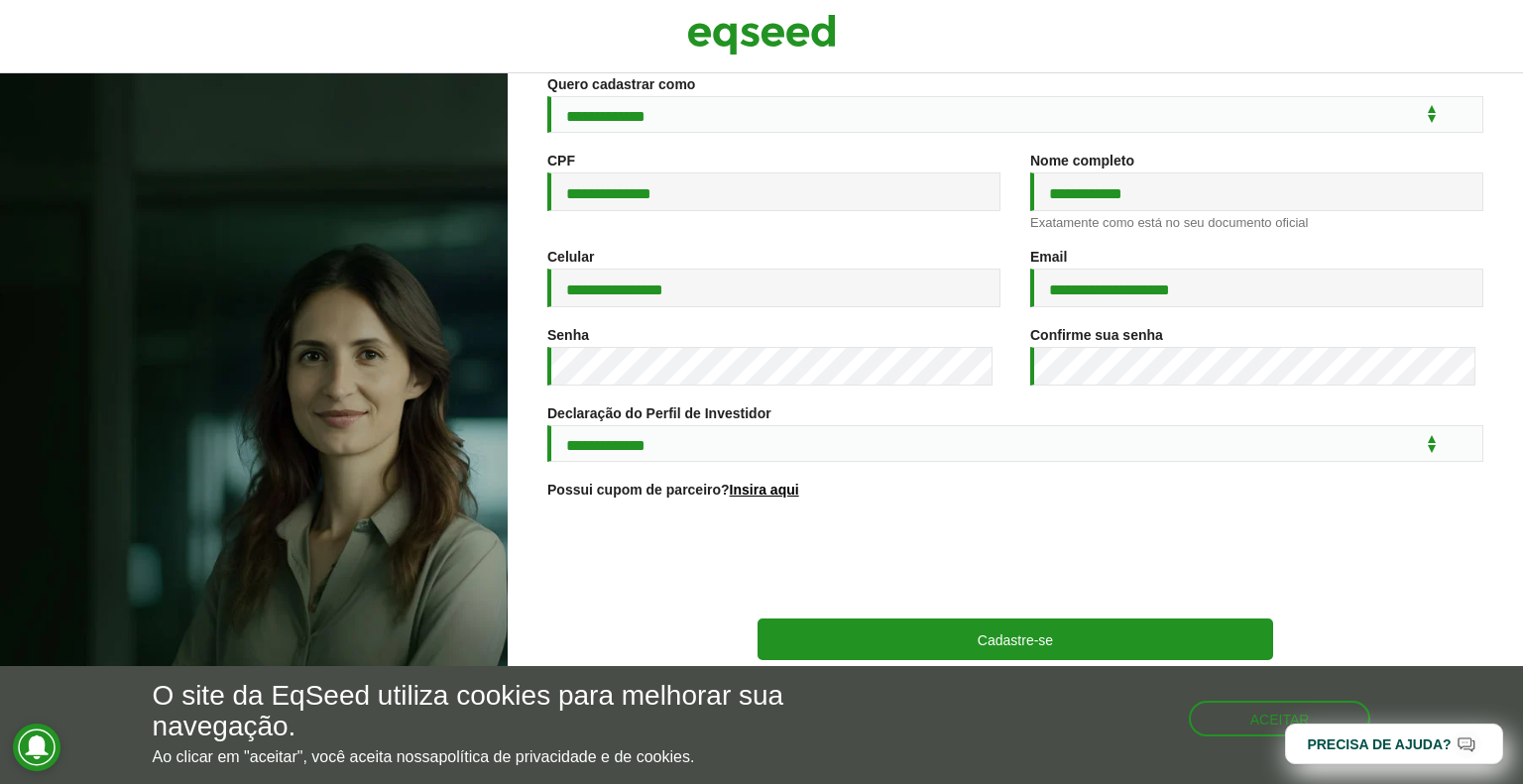 scroll, scrollTop: 254, scrollLeft: 0, axis: vertical 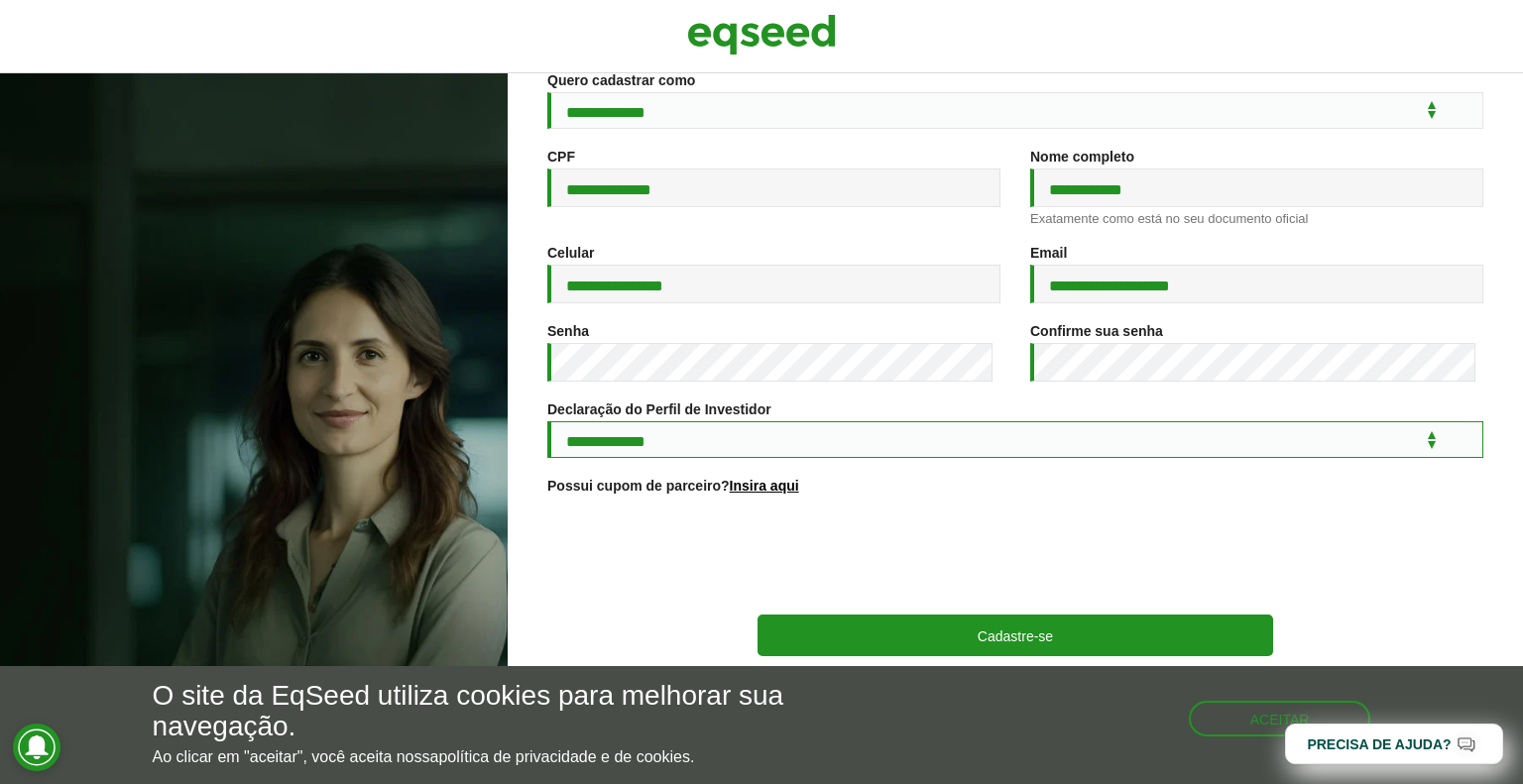 click on "**********" at bounding box center [1015, 439] 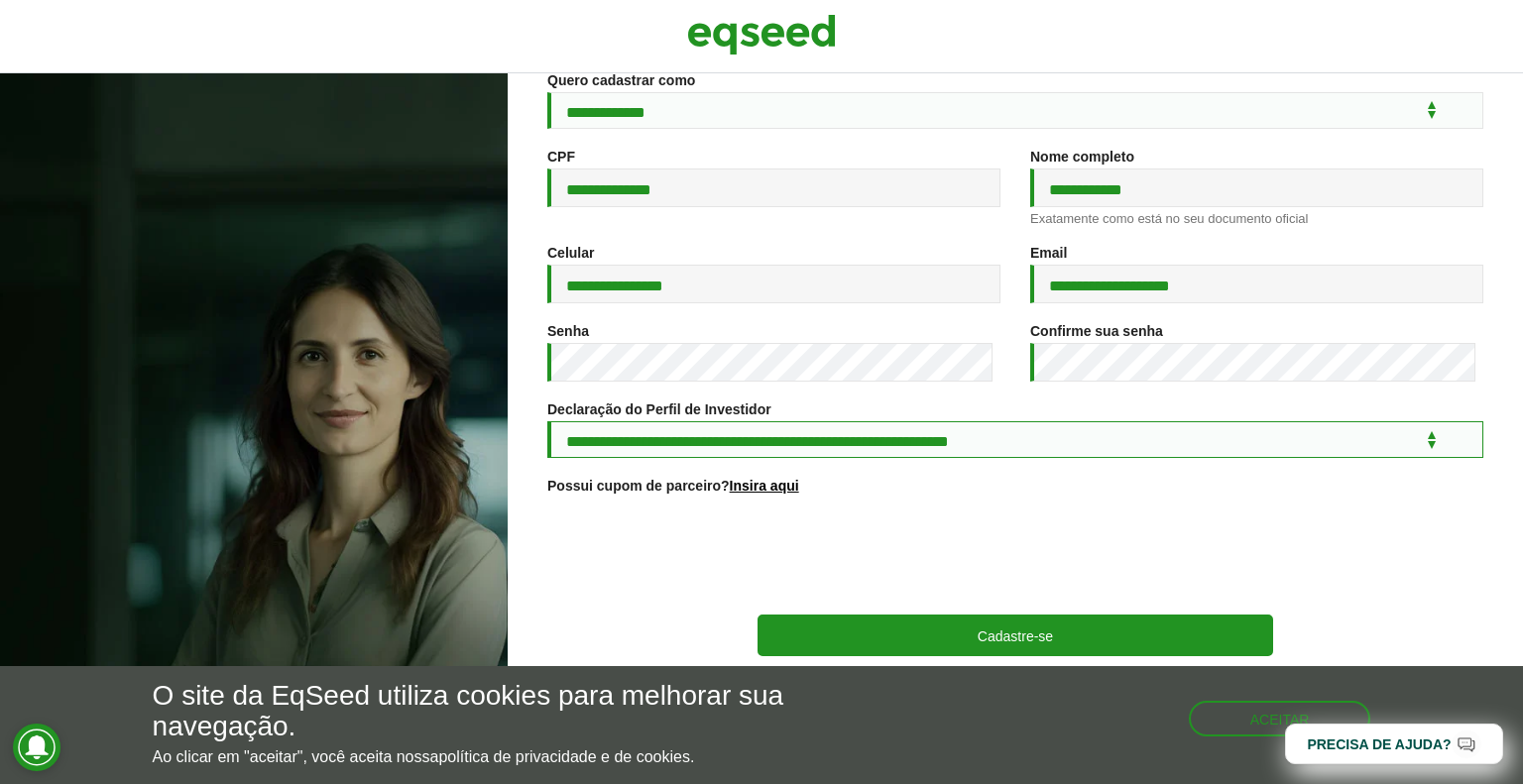 click on "**********" at bounding box center (1015, 439) 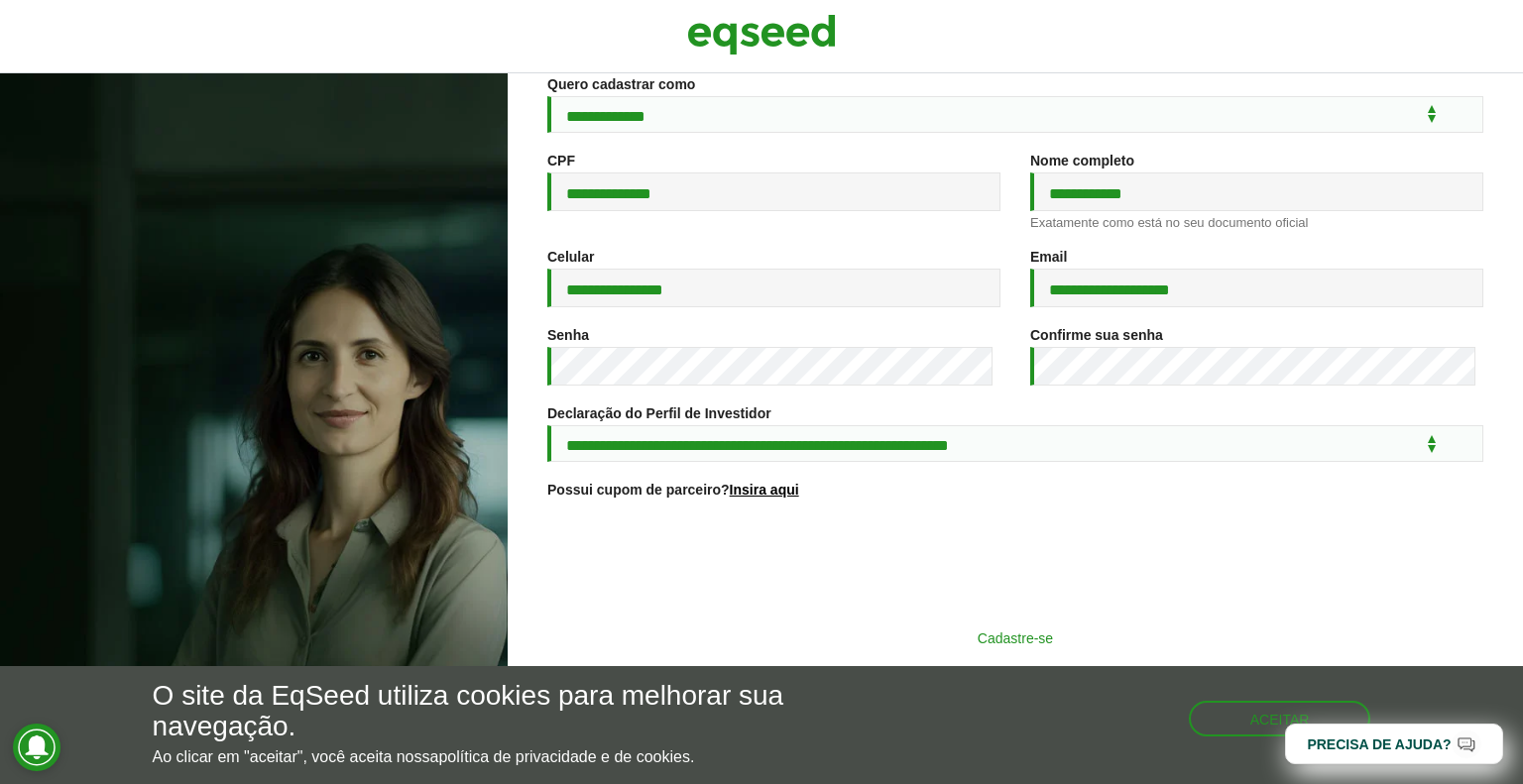 scroll, scrollTop: 250, scrollLeft: 0, axis: vertical 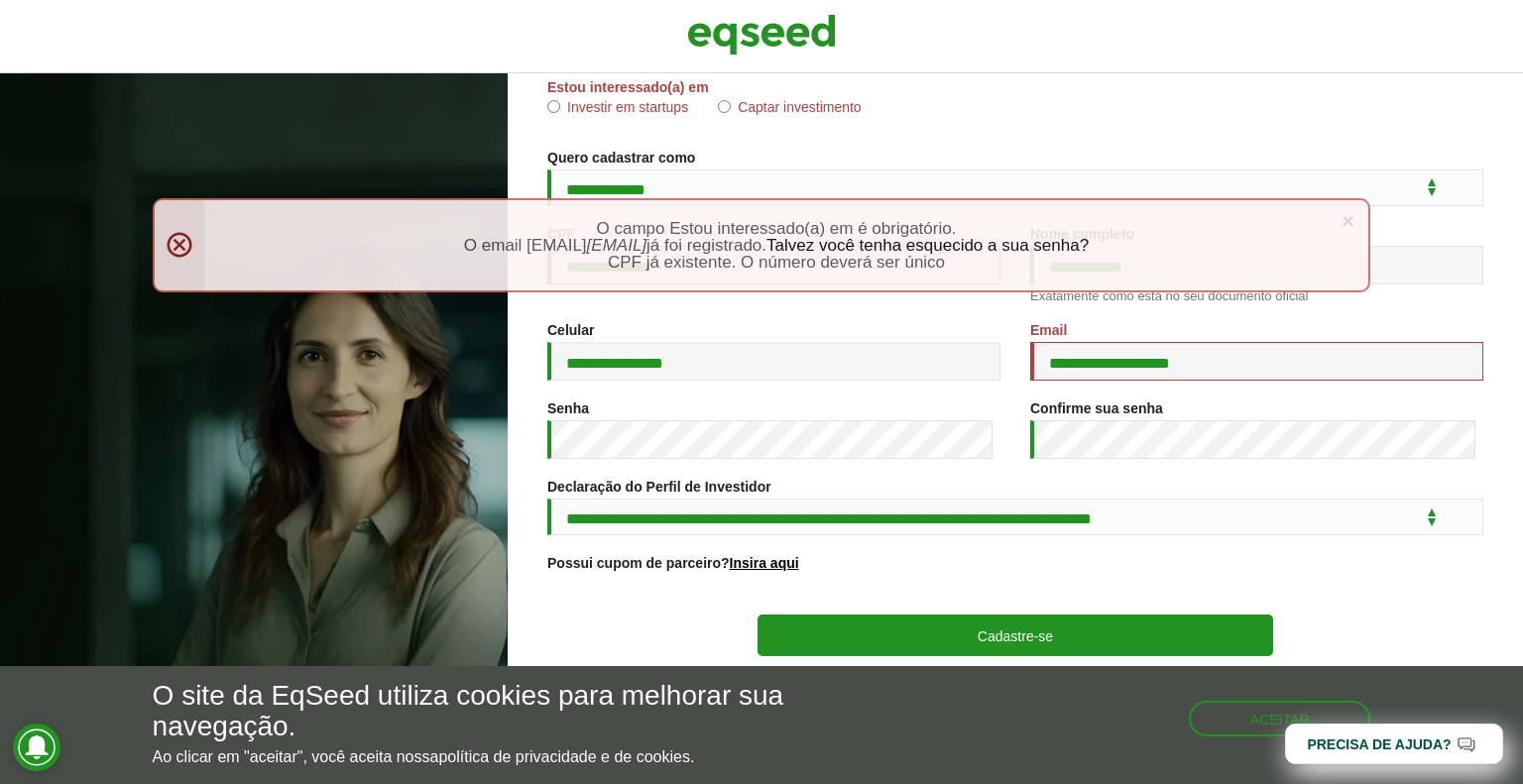 click on "×
Menssagem de erro
O campo Estou interessado(a) em é obrigatório.
O email  kingadas@hotmail.com  já foi registrado.  Talvez você tenha esquecido a sua senha?
CPF já existente. O número deverá ser único" at bounding box center (762, 245) 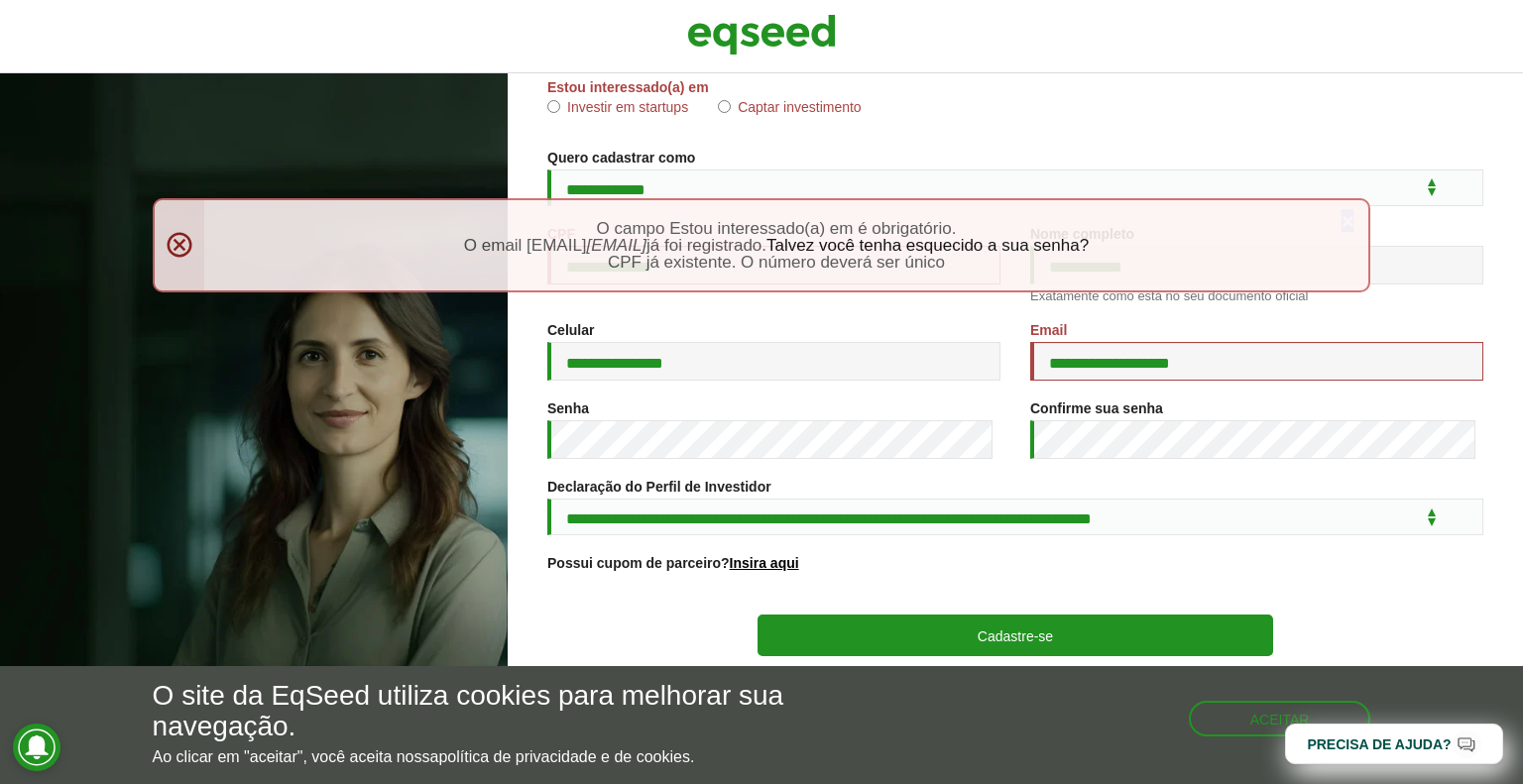click on "×
Menssagem de erro
O campo Estou interessado(a) em é obrigatório.
O email  kingadas@hotmail.com  já foi registrado.  Talvez você tenha esquecido a sua senha?
CPF já existente. O número deverá ser único" at bounding box center (762, 245) 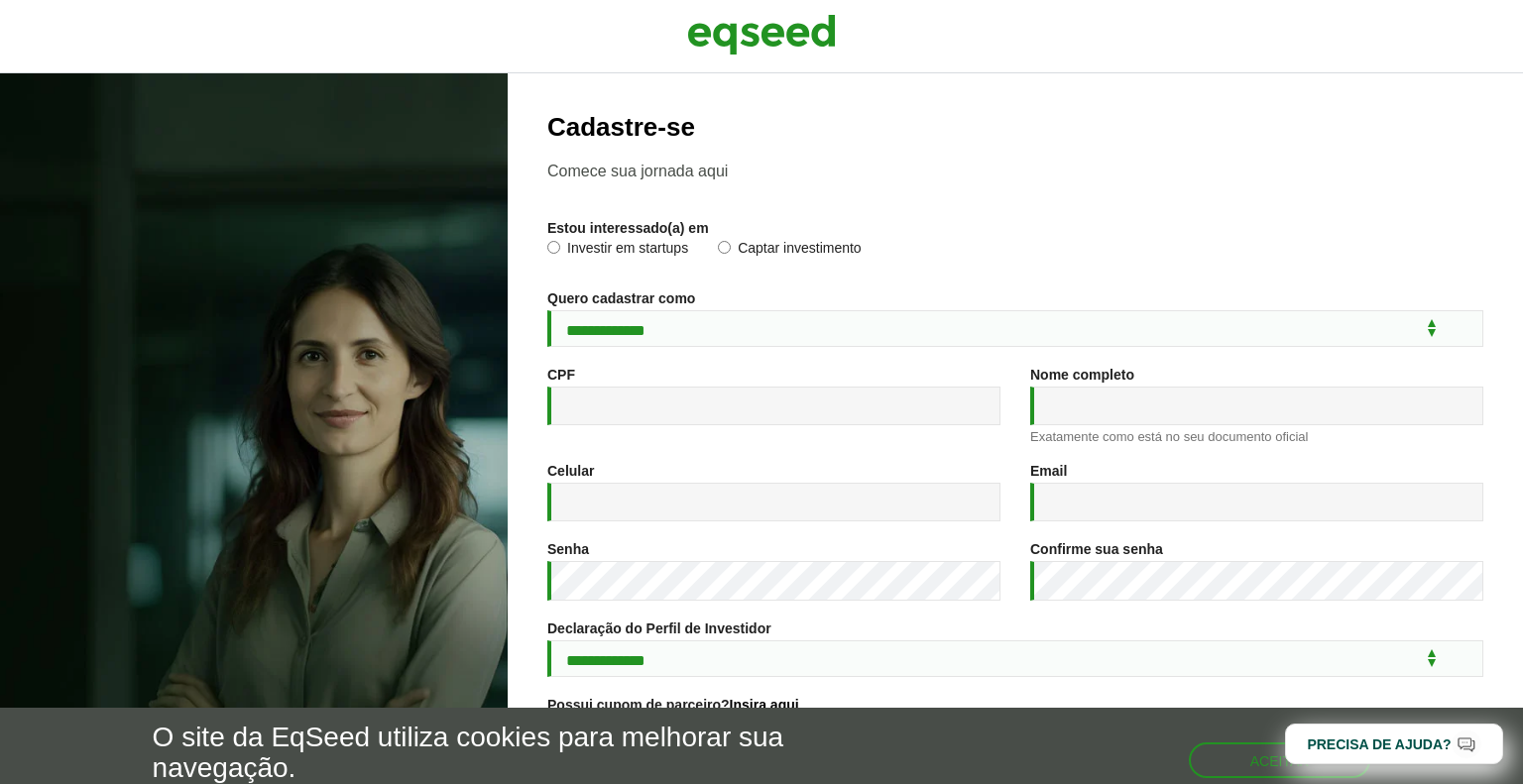 scroll, scrollTop: 0, scrollLeft: 0, axis: both 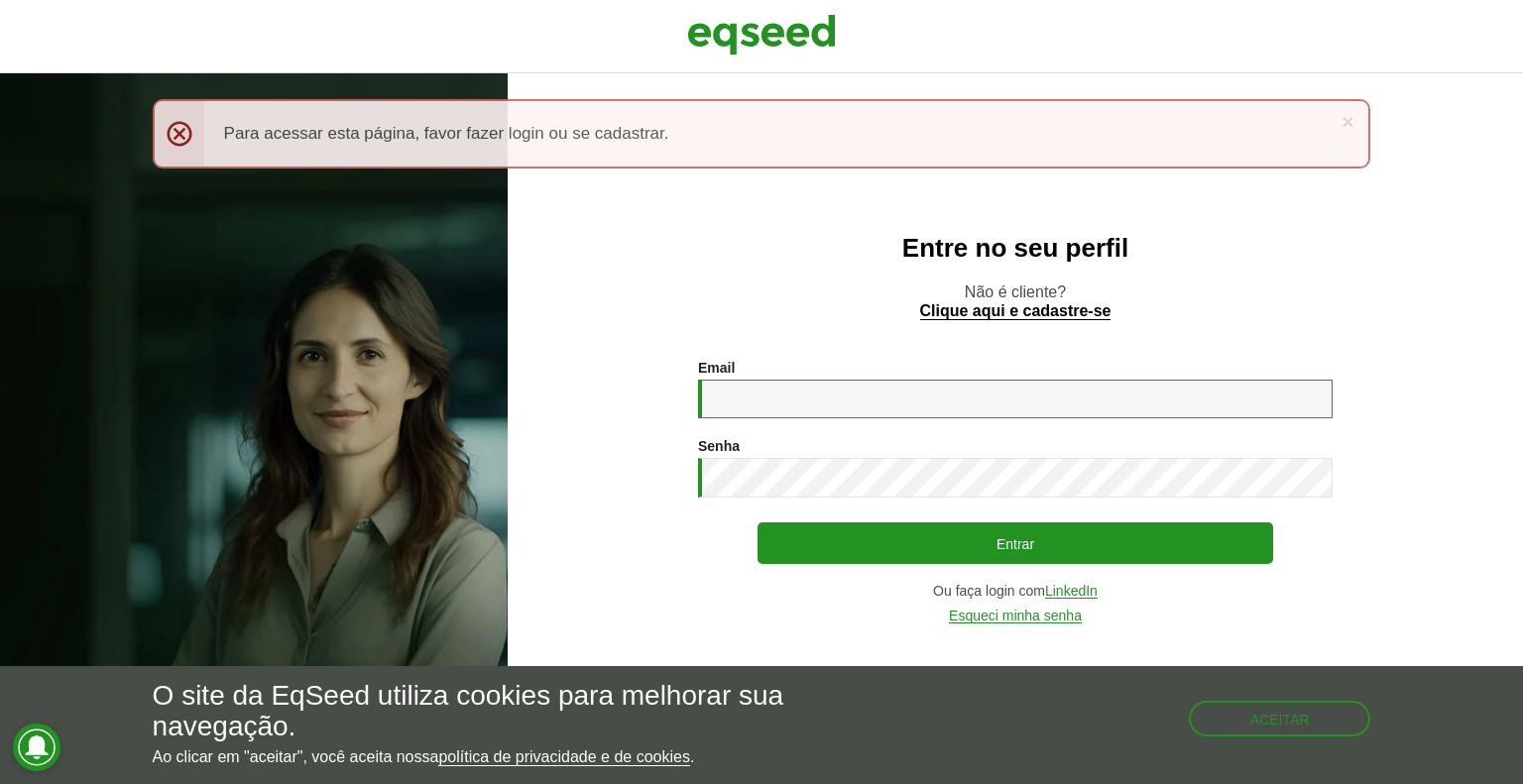 click on "Email  *" at bounding box center [1015, 398] 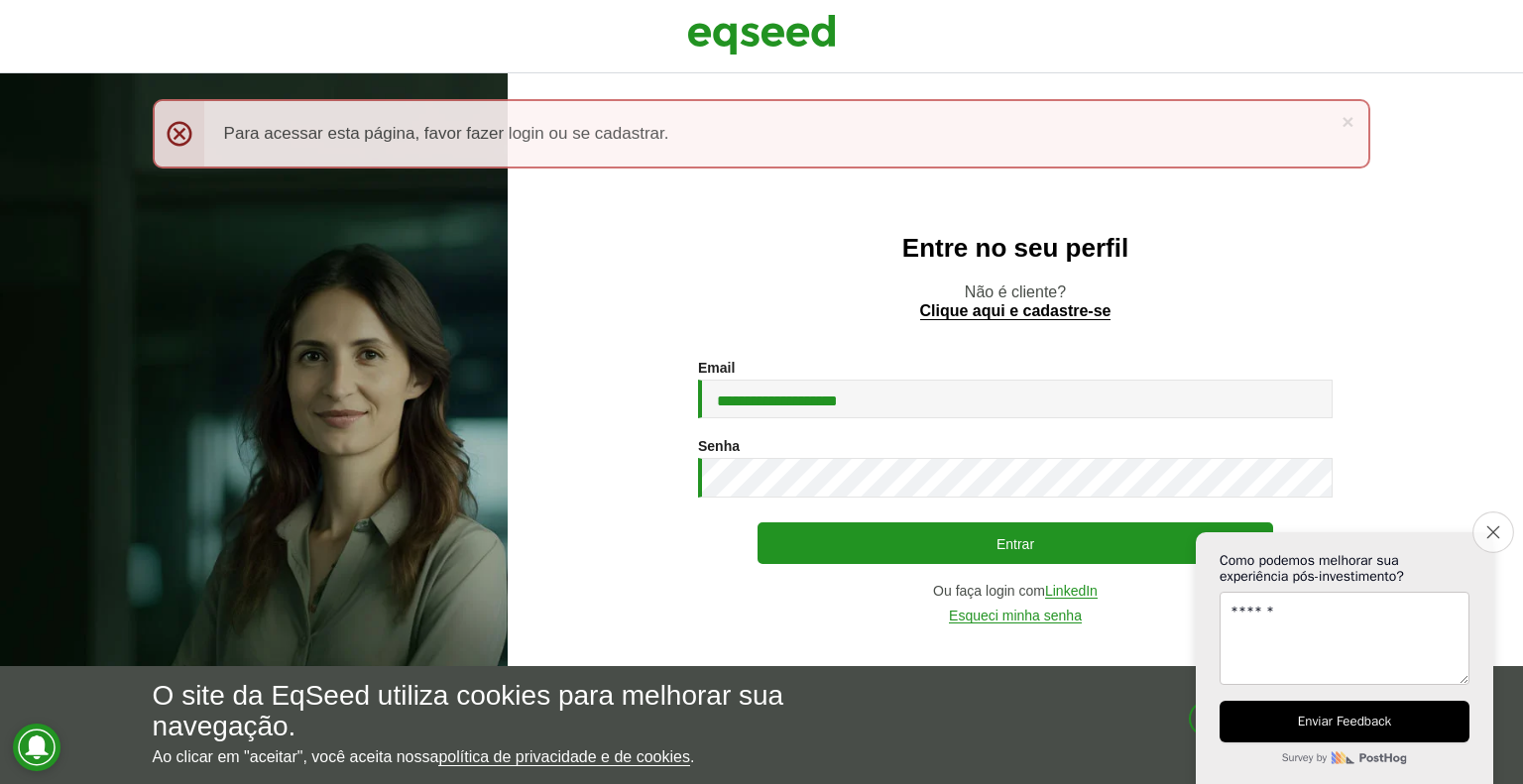 type on "******" 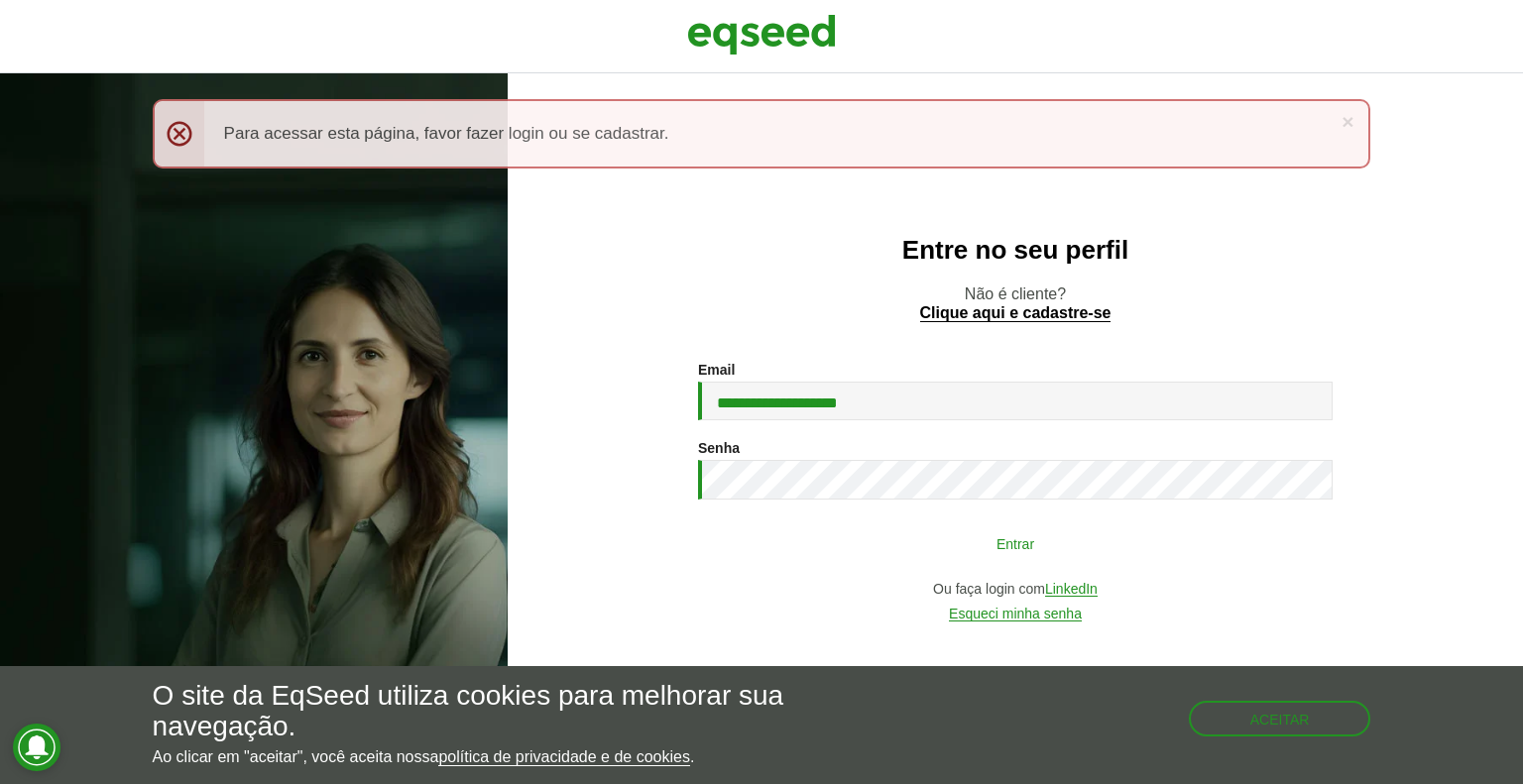click on "Entrar" at bounding box center [1015, 543] 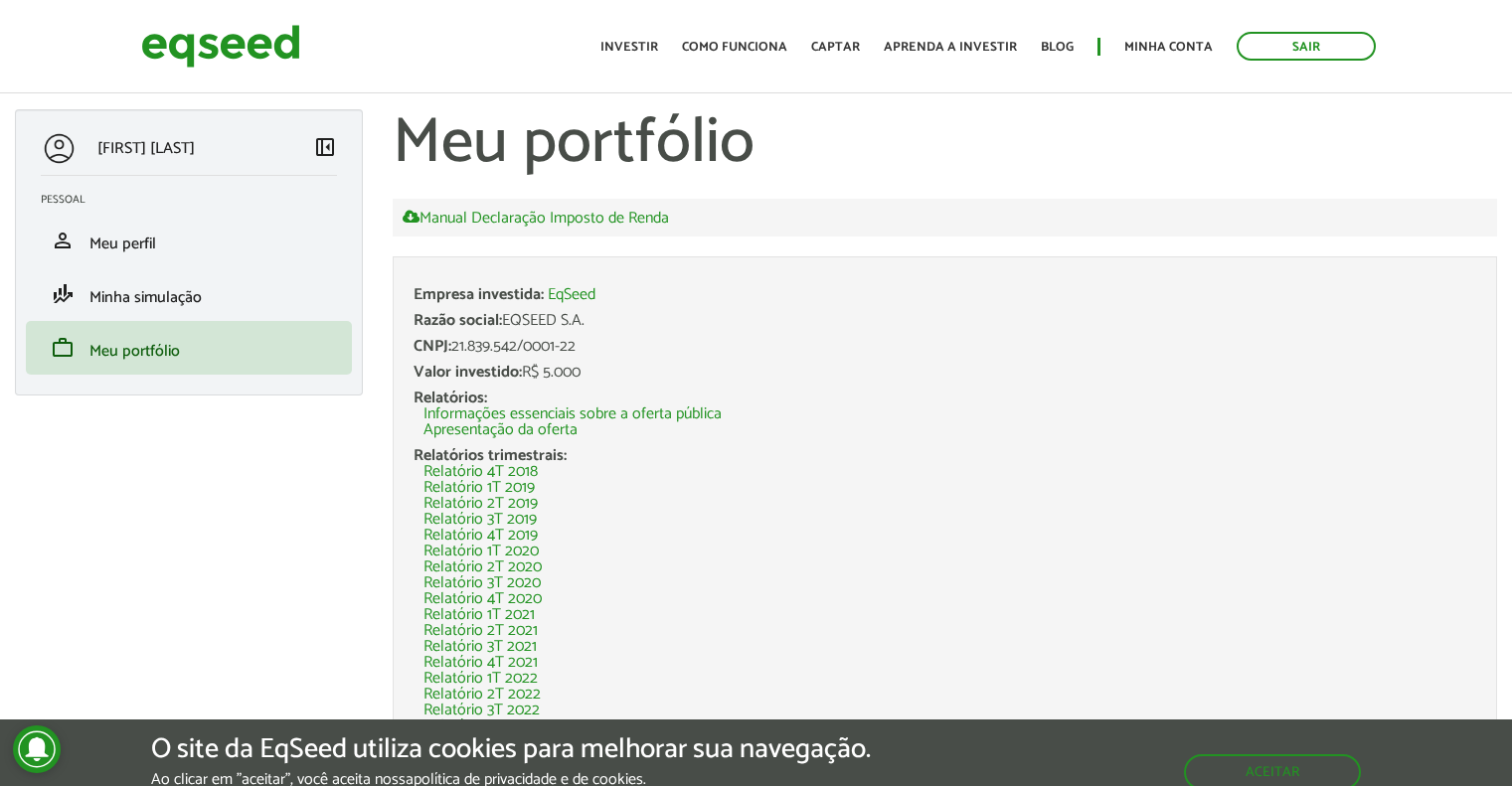 scroll, scrollTop: 0, scrollLeft: 0, axis: both 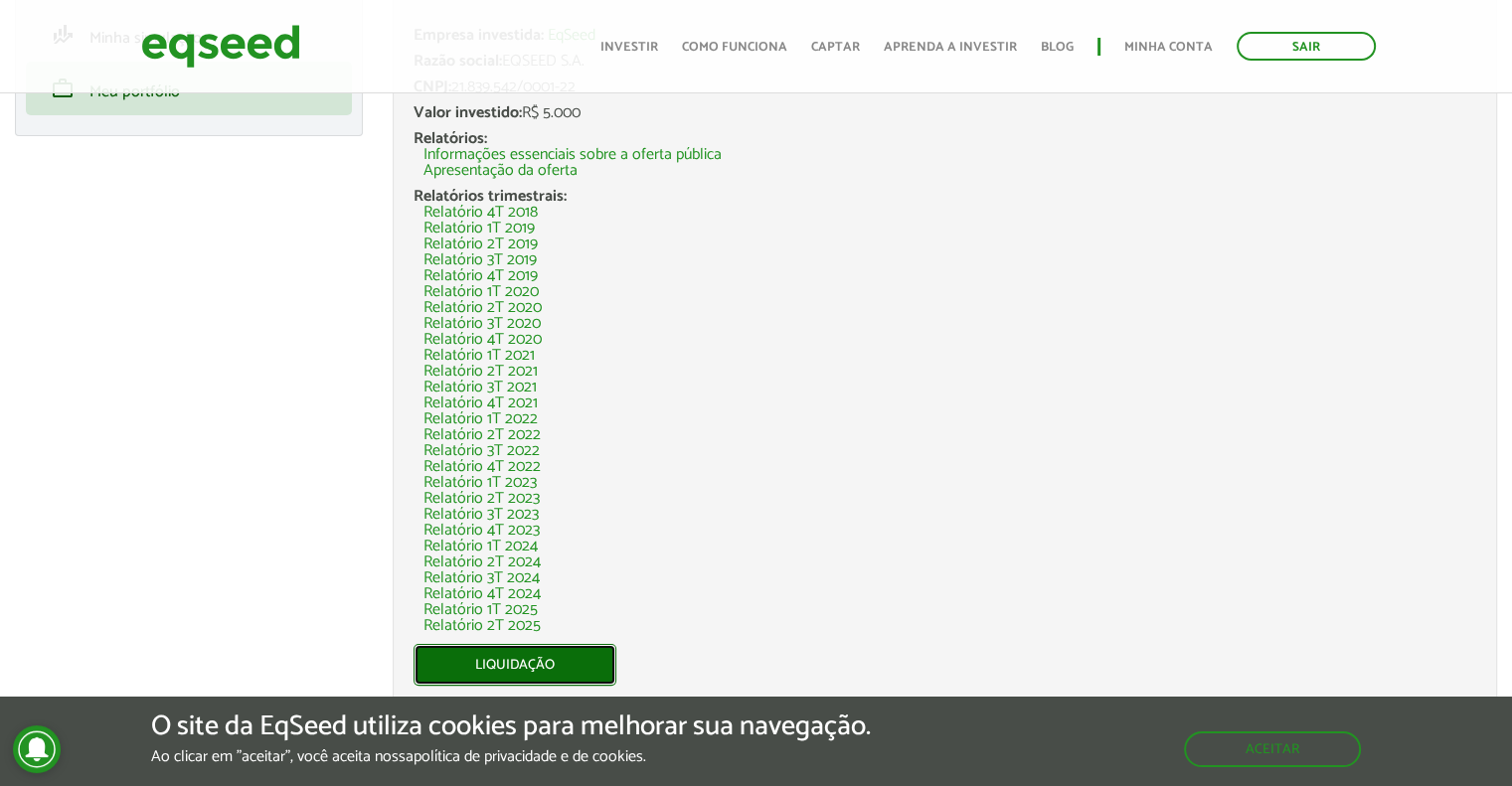click on "Liquidação" at bounding box center (515, 665) 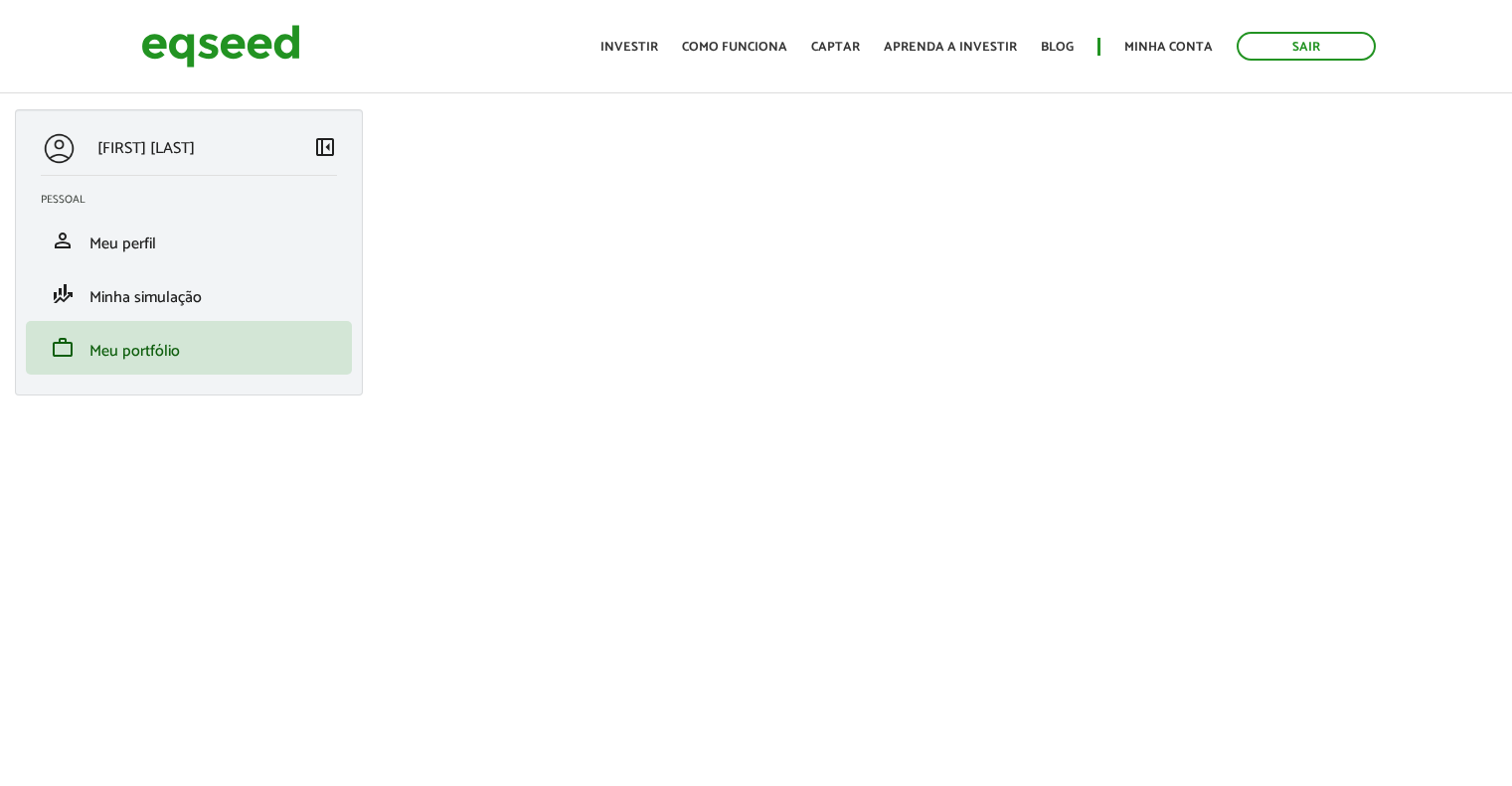 scroll, scrollTop: 0, scrollLeft: 0, axis: both 